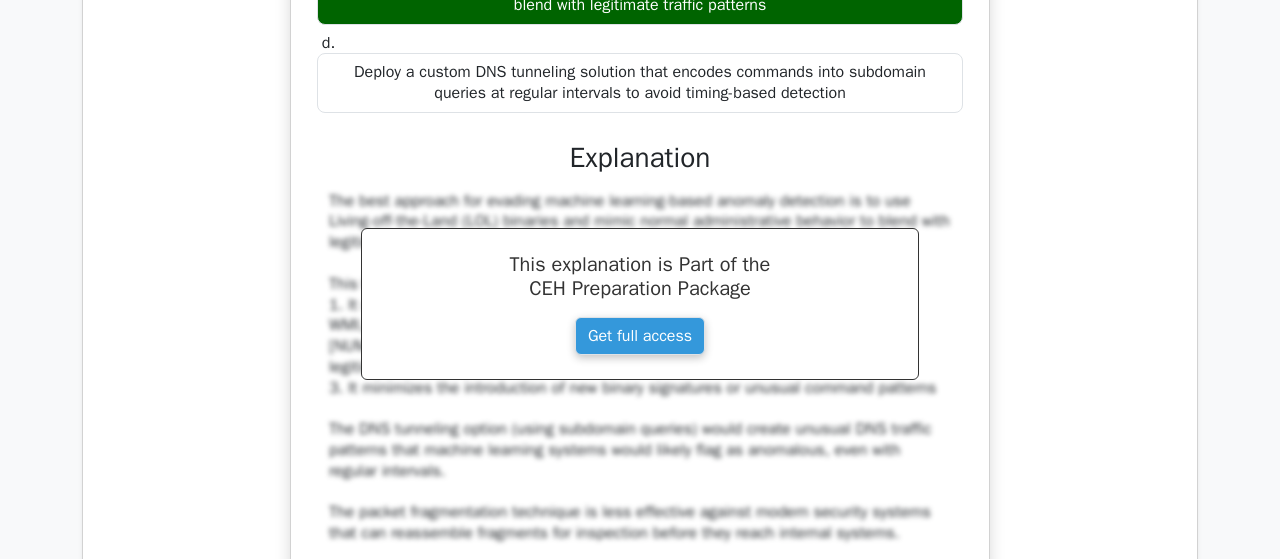 scroll, scrollTop: 10009, scrollLeft: 0, axis: vertical 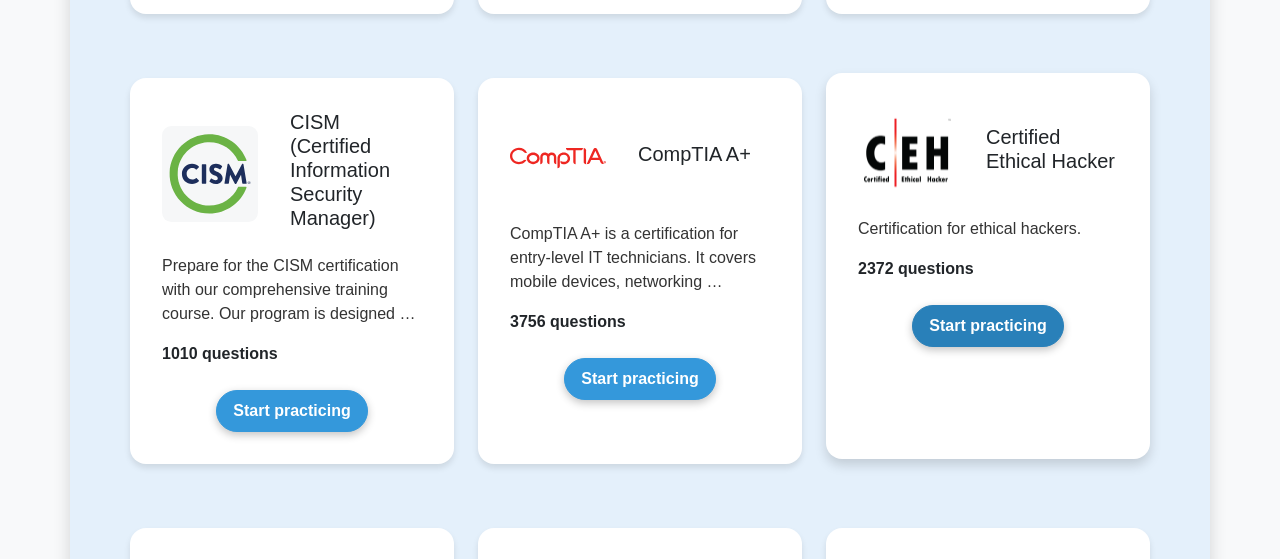 click on "Start practicing" at bounding box center [987, 326] 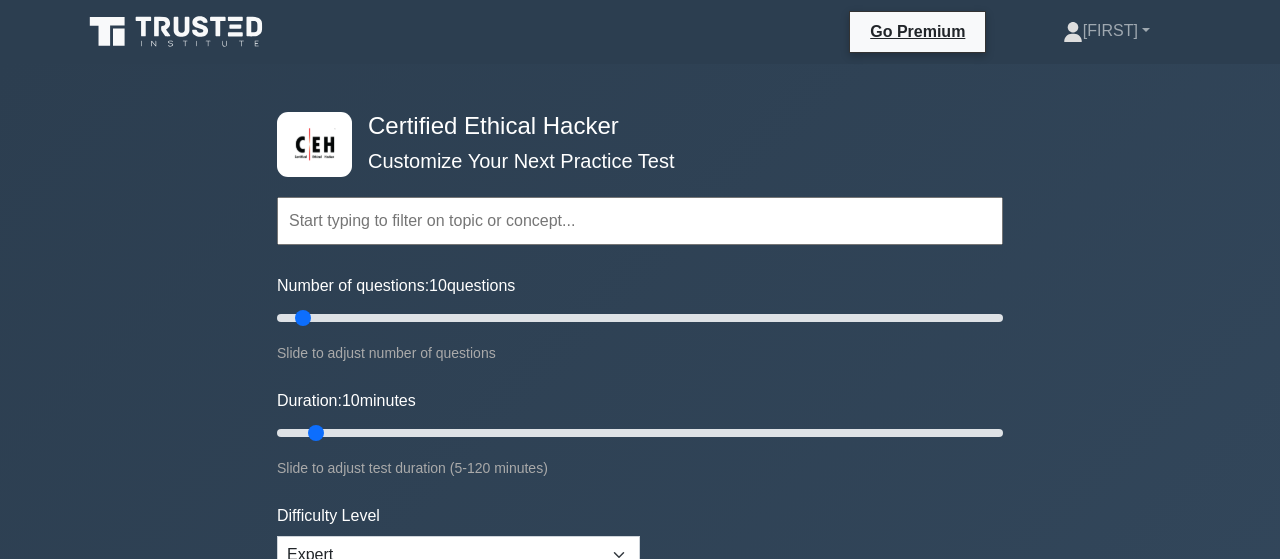 scroll, scrollTop: 104, scrollLeft: 0, axis: vertical 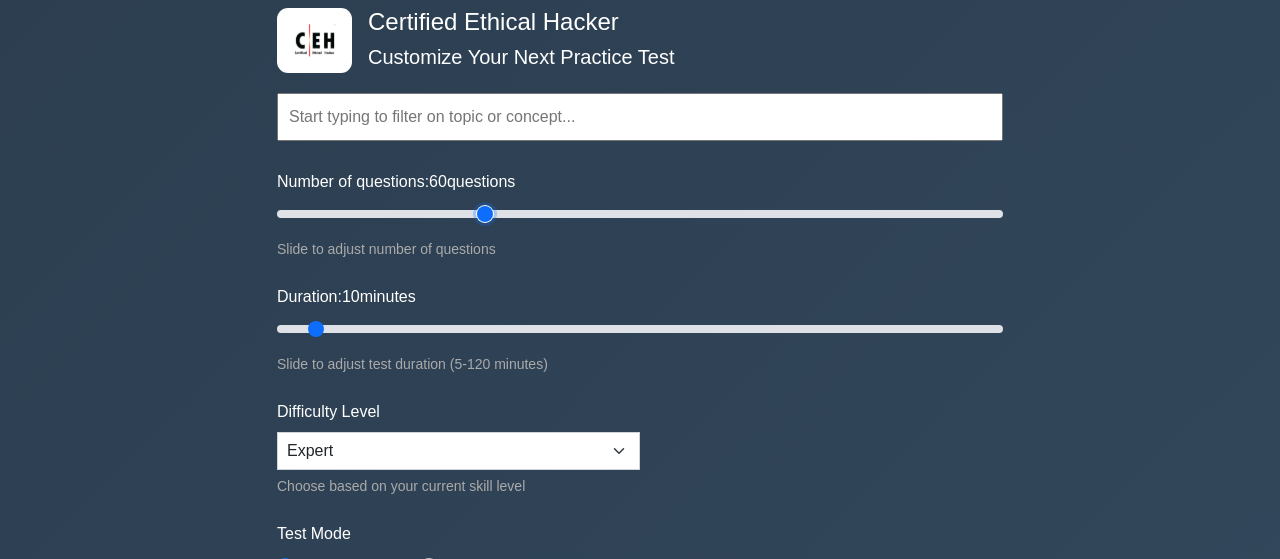 click on "Number of questions:  60  questions" at bounding box center [640, 214] 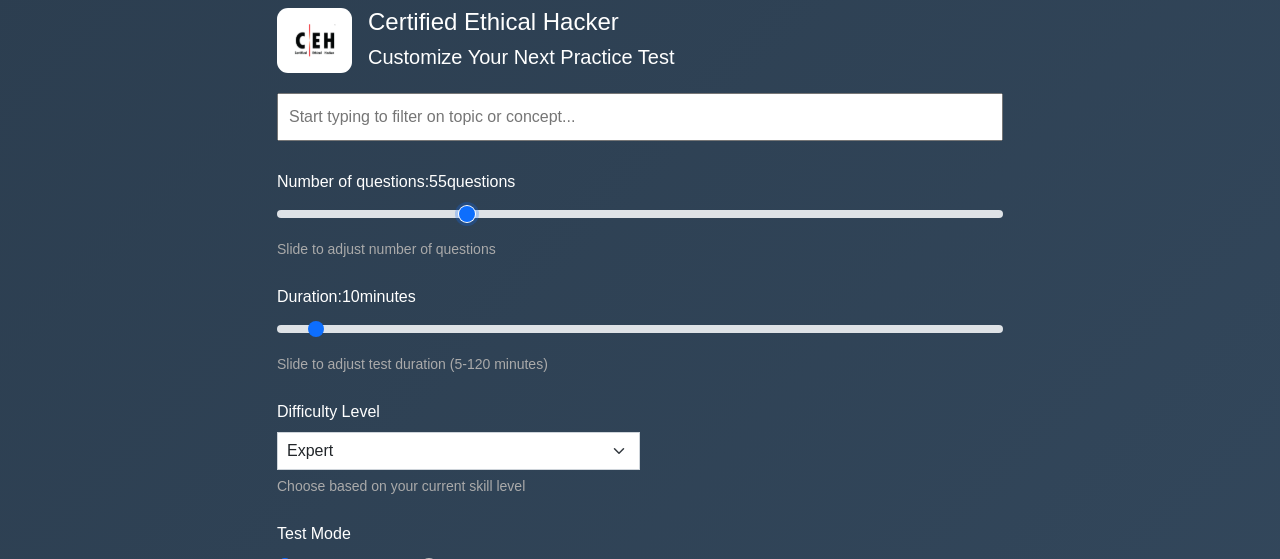 click on "Number of questions:  55  questions" at bounding box center [640, 214] 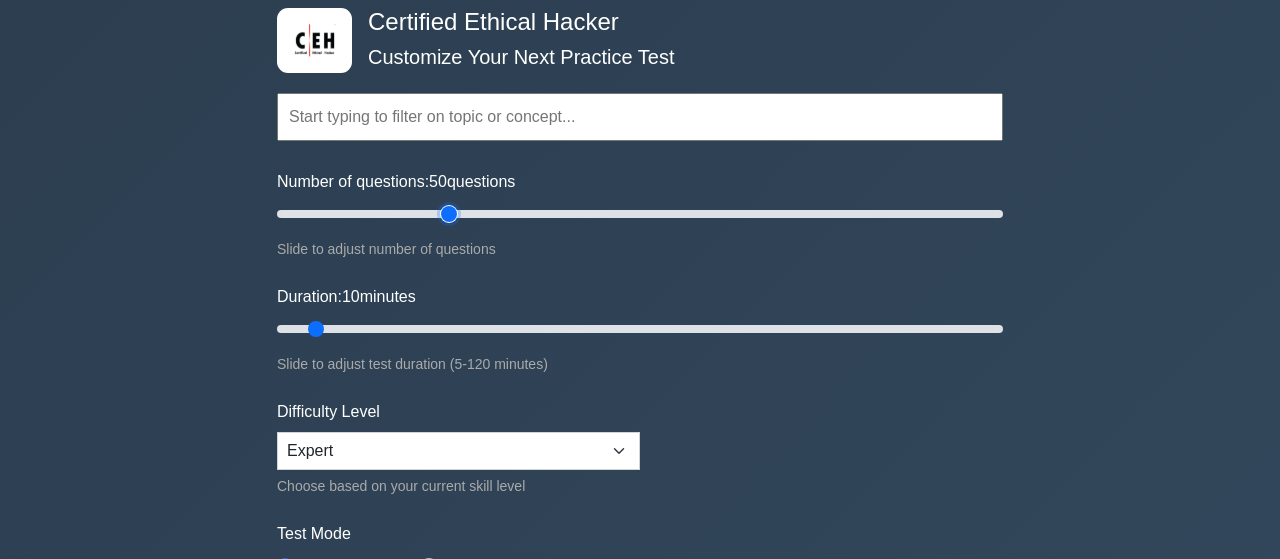 drag, startPoint x: 466, startPoint y: 213, endPoint x: 453, endPoint y: 213, distance: 13 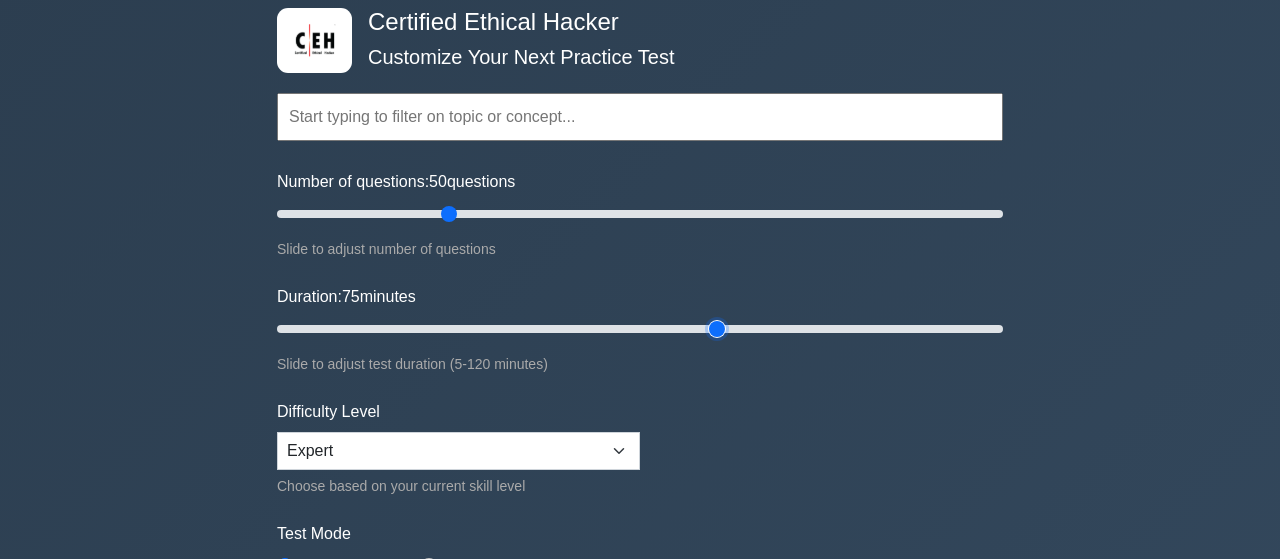 drag, startPoint x: 315, startPoint y: 323, endPoint x: 706, endPoint y: 349, distance: 391.8635 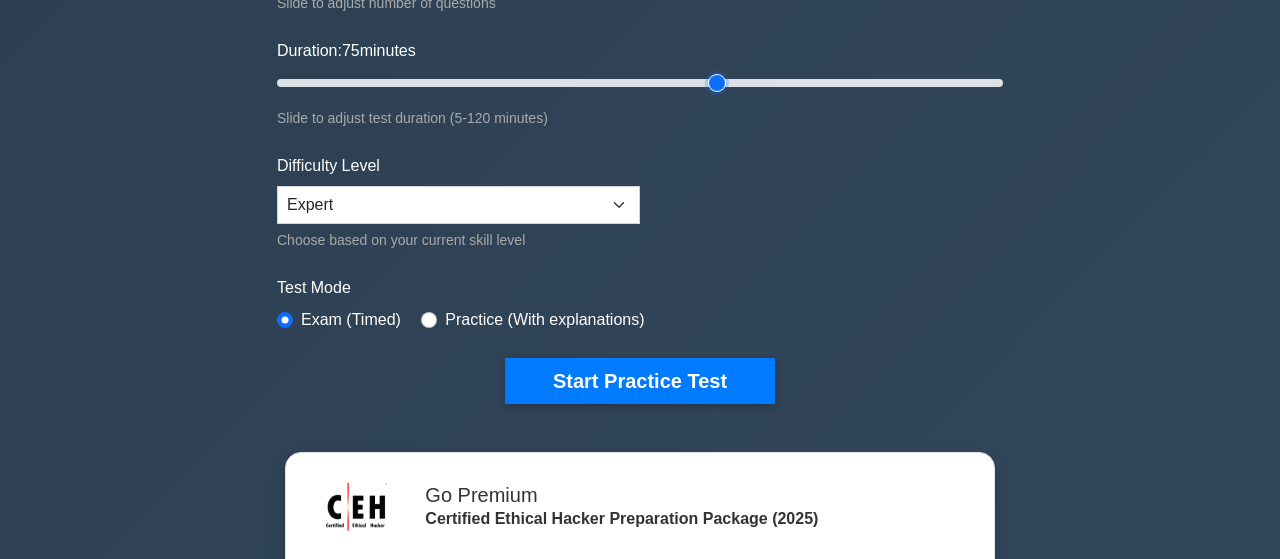 scroll, scrollTop: 416, scrollLeft: 0, axis: vertical 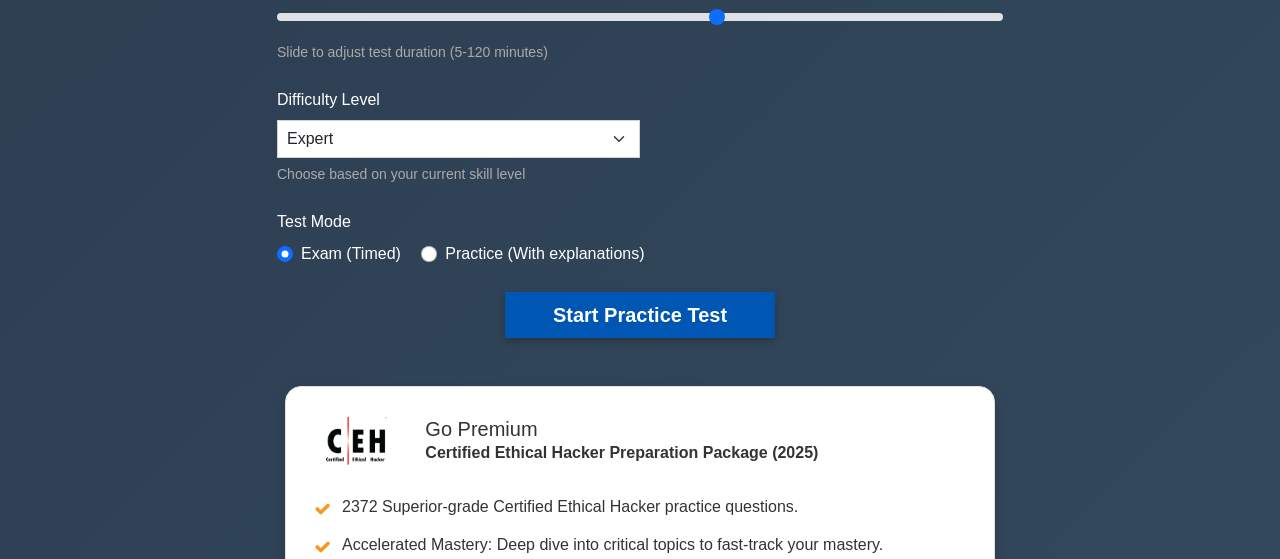 click on "Start Practice Test" at bounding box center [640, 315] 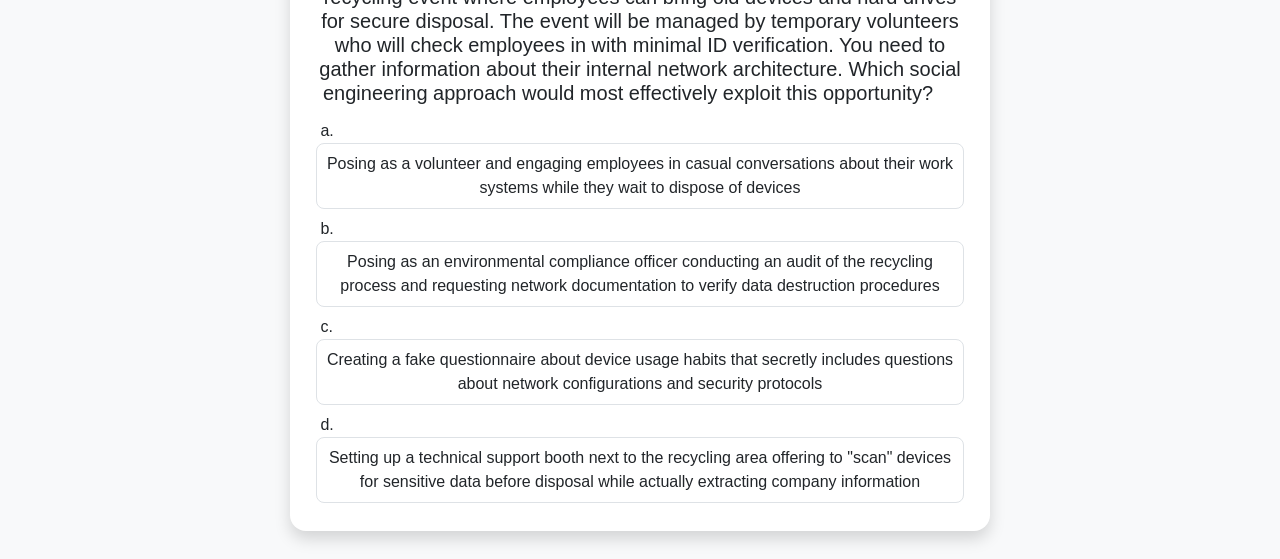 scroll, scrollTop: 312, scrollLeft: 0, axis: vertical 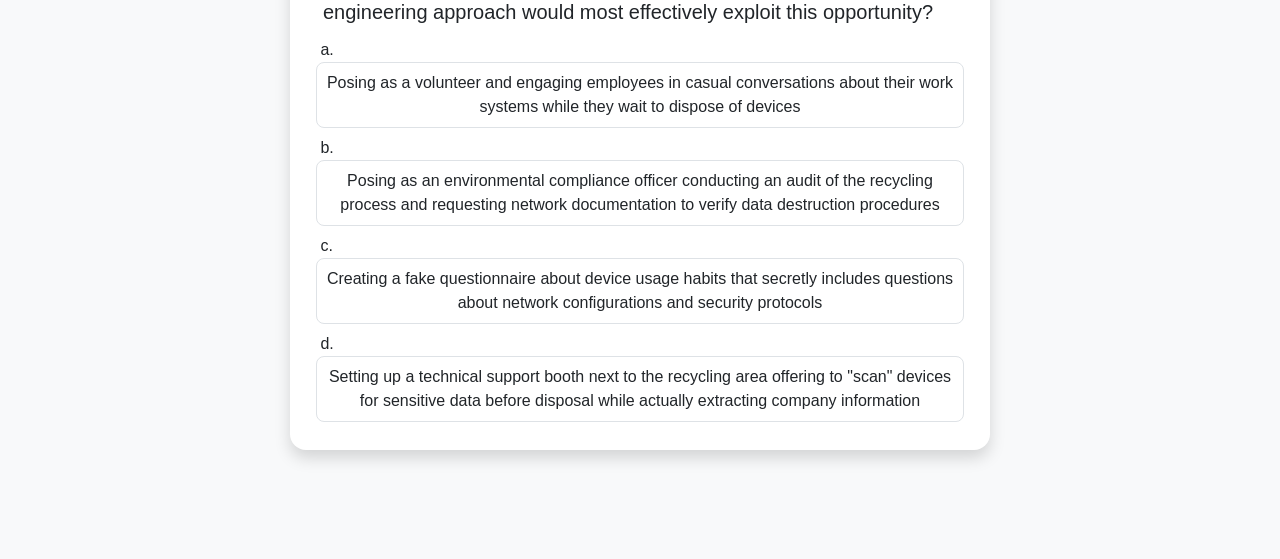 click on "Setting up a technical support booth next to the recycling area offering to "scan" devices for sensitive data before disposal while actually extracting company information" at bounding box center (640, 389) 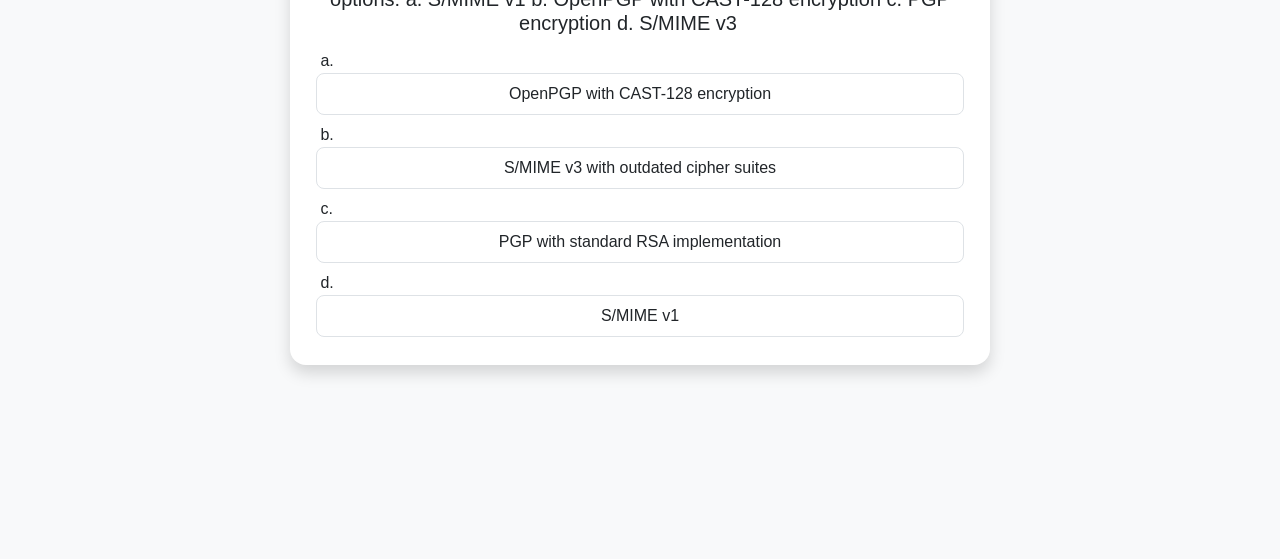 scroll, scrollTop: 312, scrollLeft: 0, axis: vertical 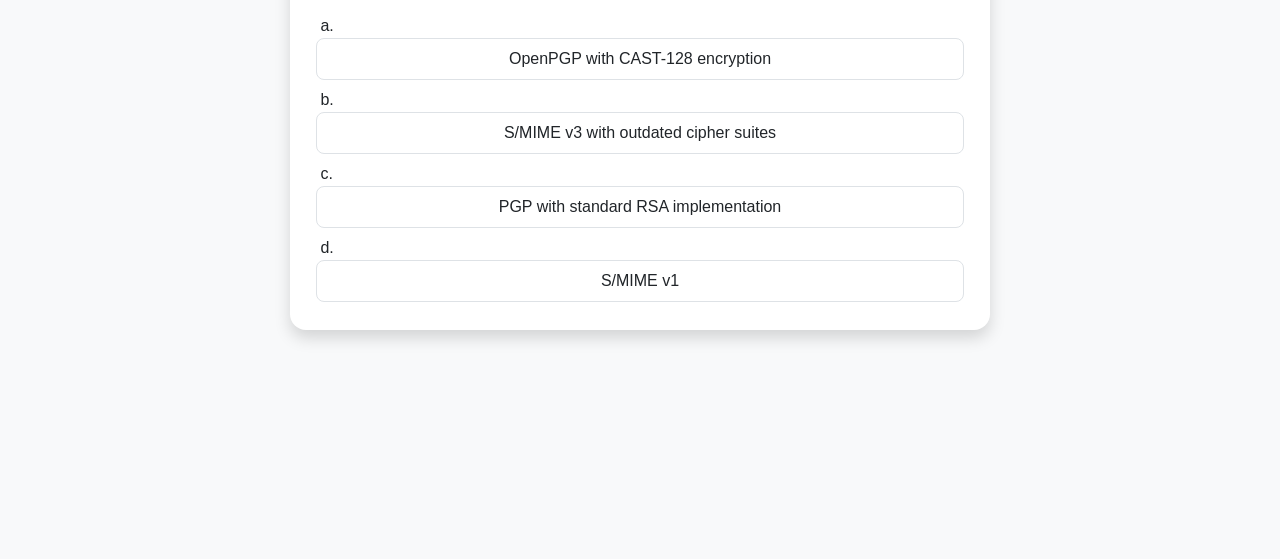 click on "S/MIME v1" at bounding box center (640, 281) 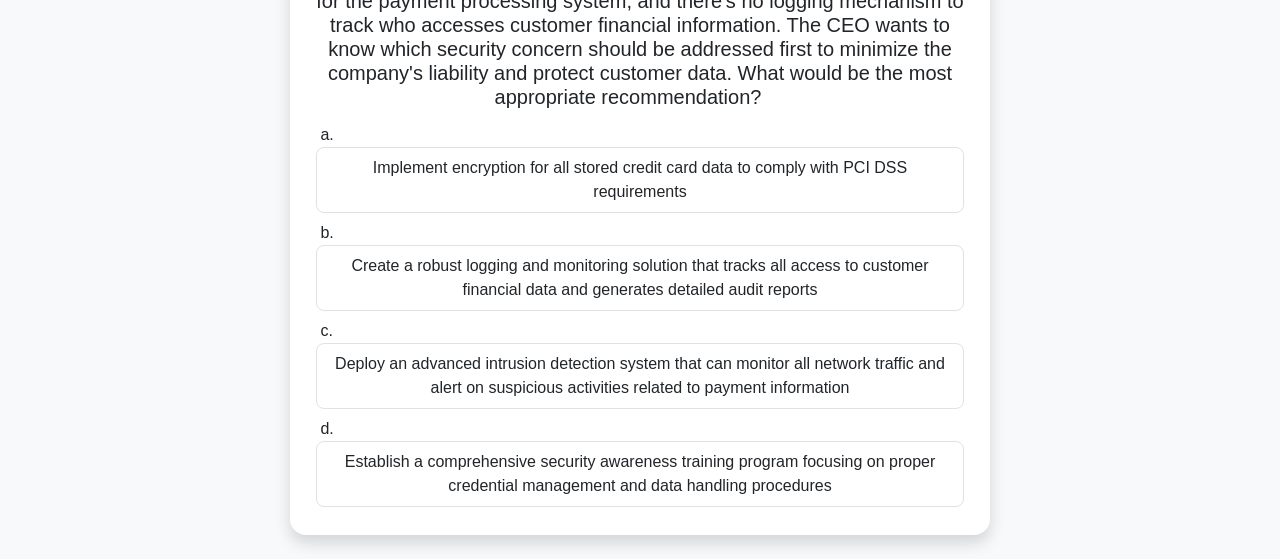 scroll, scrollTop: 312, scrollLeft: 0, axis: vertical 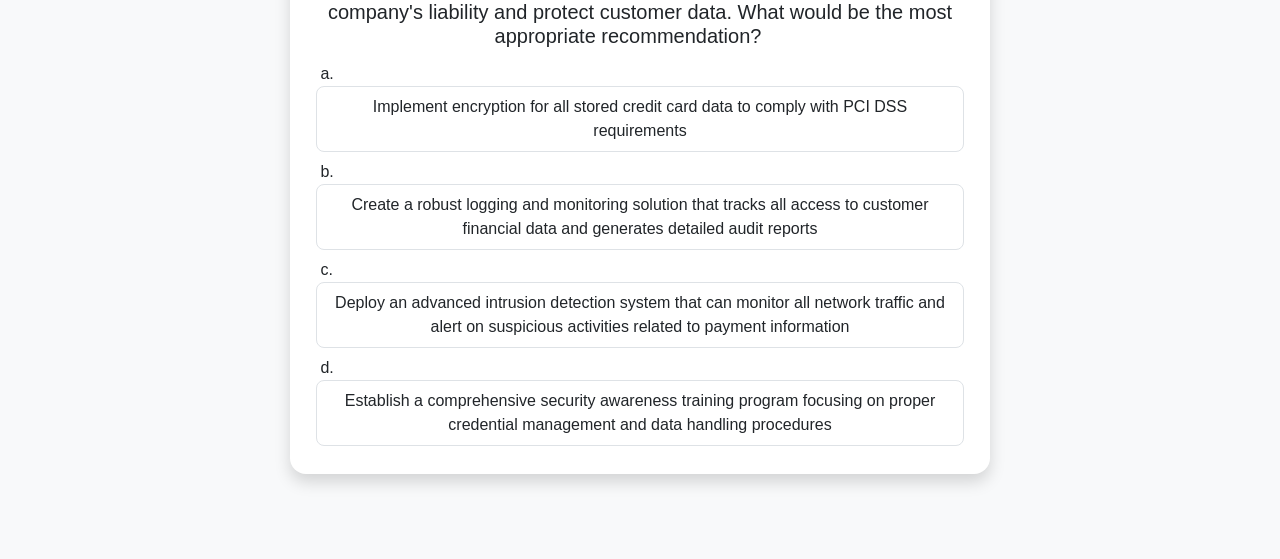 click on "Establish a comprehensive security awareness training program focusing on proper credential management and data handling procedures" at bounding box center (640, 413) 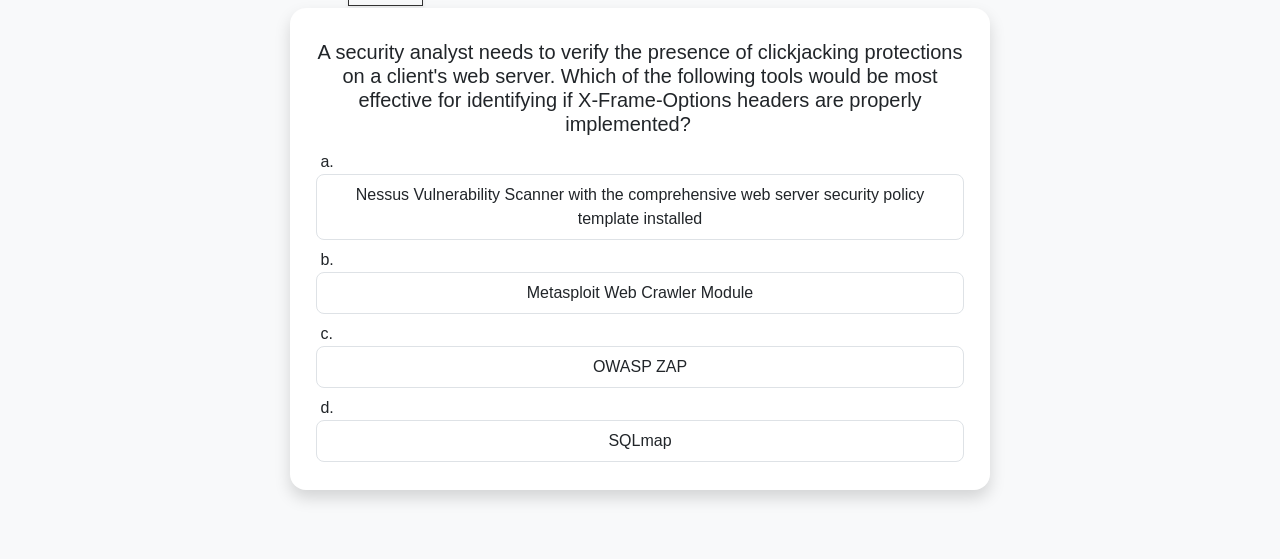 scroll, scrollTop: 0, scrollLeft: 0, axis: both 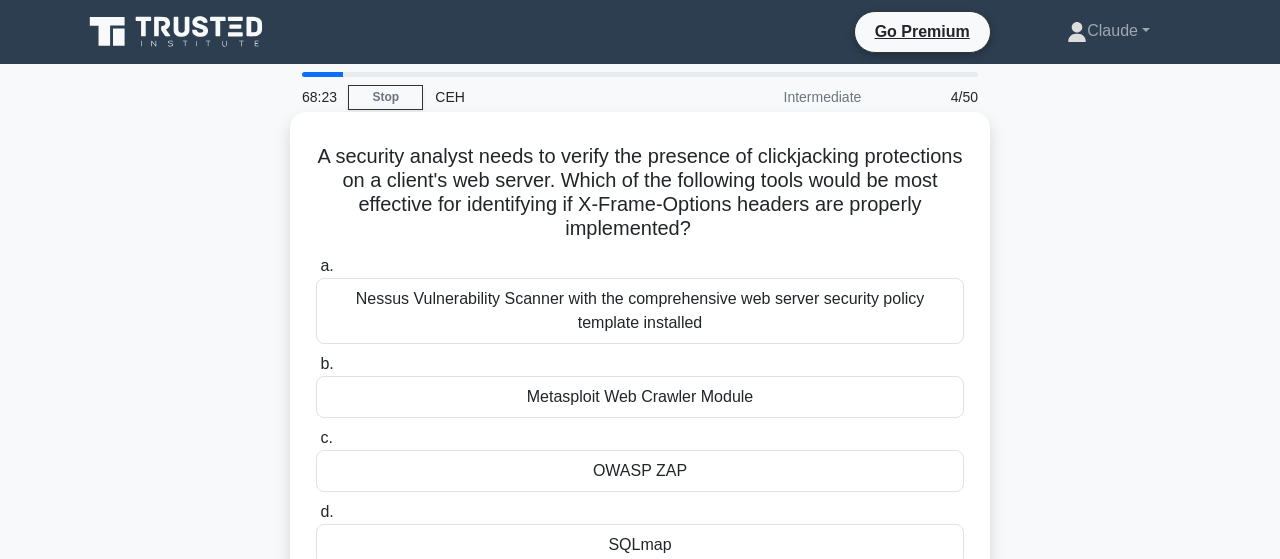 click on "Nessus Vulnerability Scanner with the comprehensive web server security policy template installed" at bounding box center [640, 311] 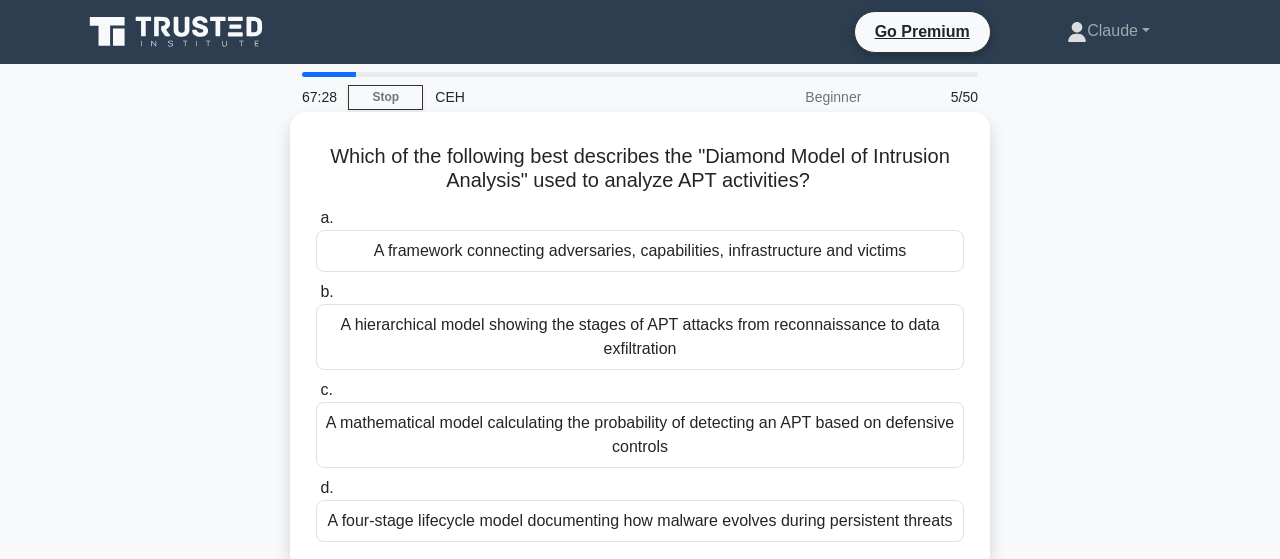 scroll, scrollTop: 0, scrollLeft: 0, axis: both 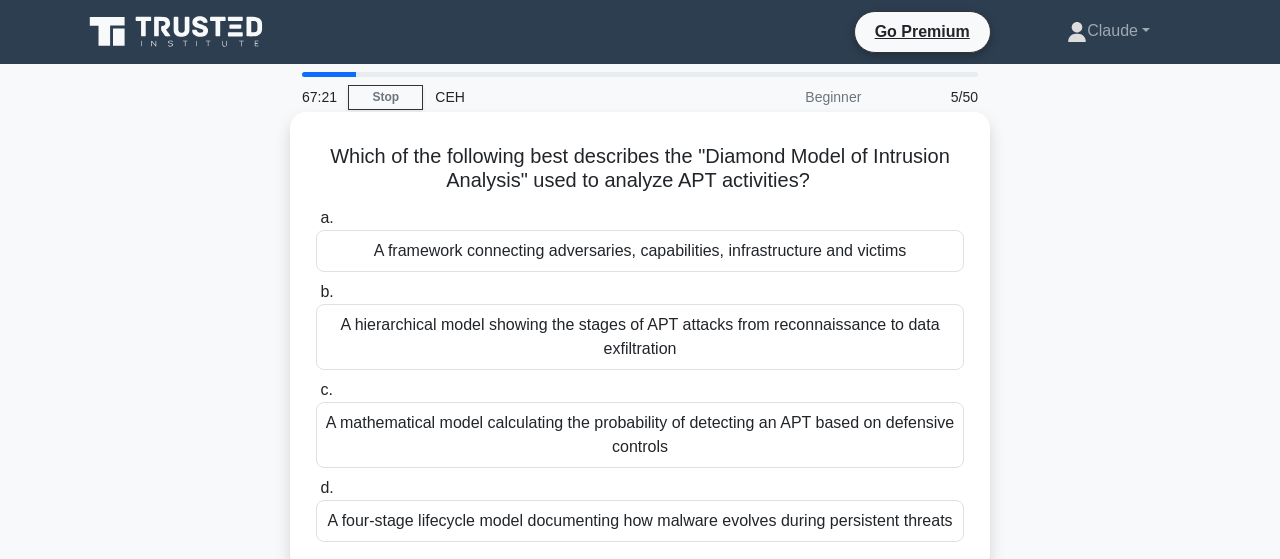click on "A hierarchical model showing the stages of APT attacks from reconnaissance to data exfiltration" at bounding box center (640, 337) 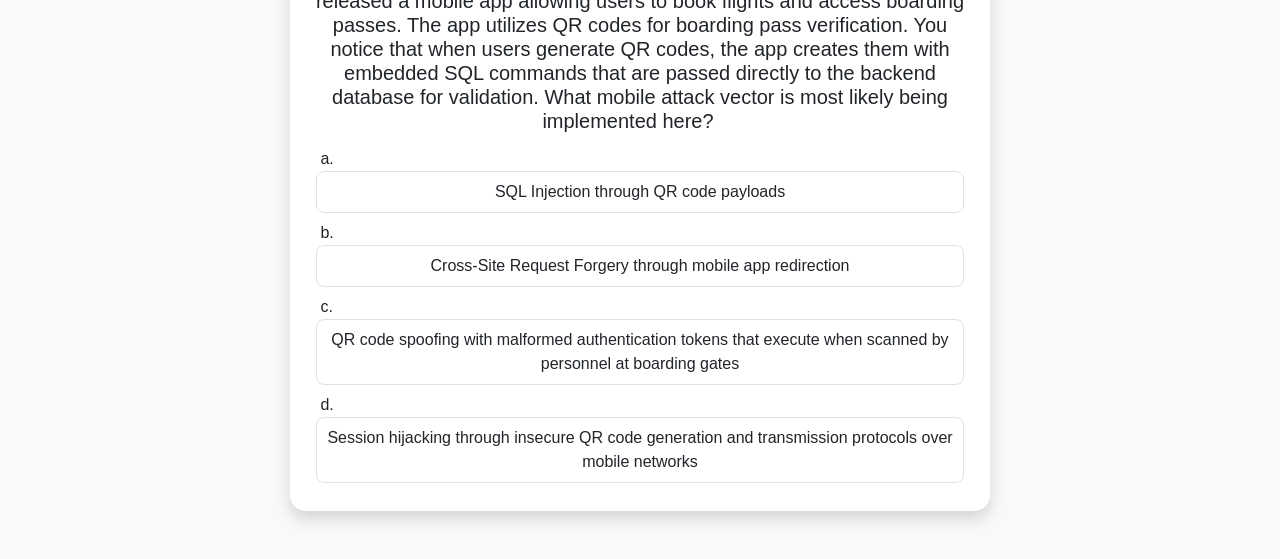 scroll, scrollTop: 208, scrollLeft: 0, axis: vertical 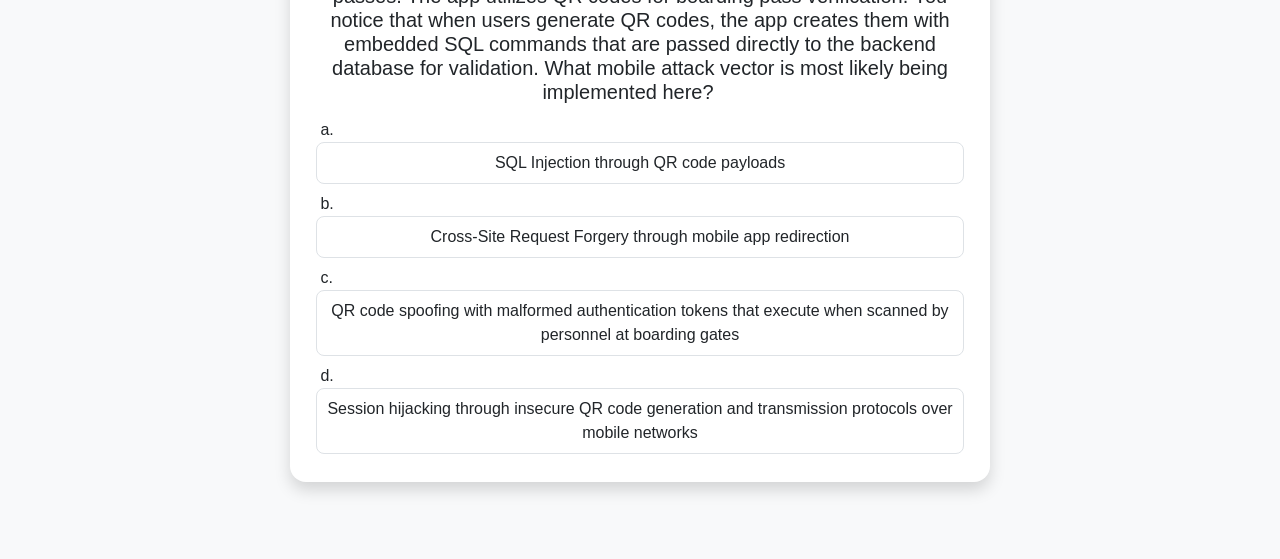click on "SQL Injection through QR code payloads" at bounding box center [640, 163] 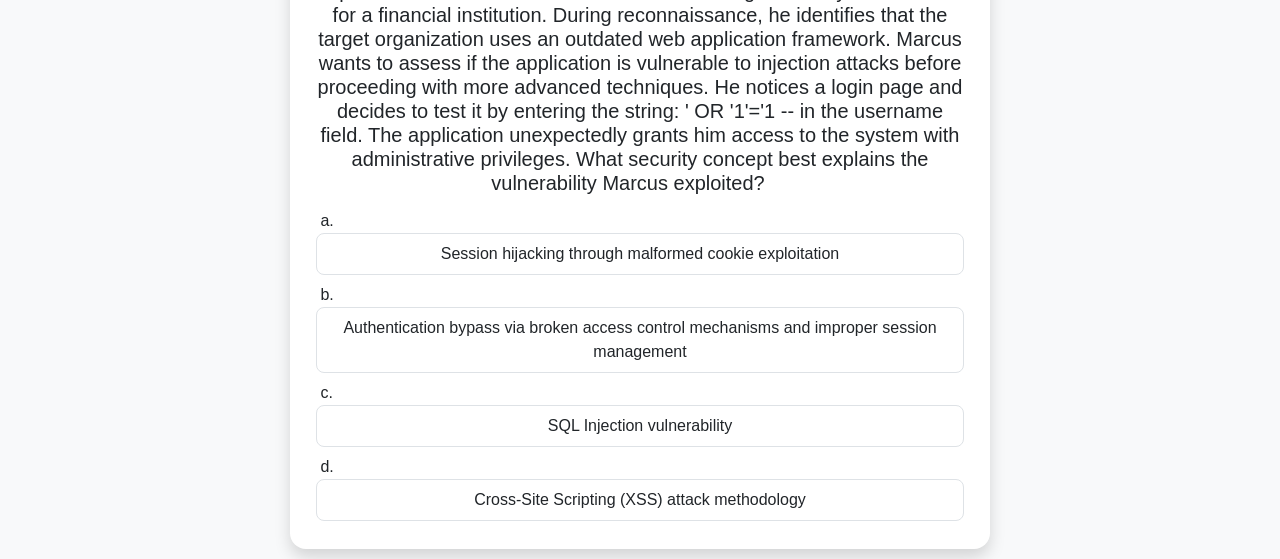 scroll, scrollTop: 208, scrollLeft: 0, axis: vertical 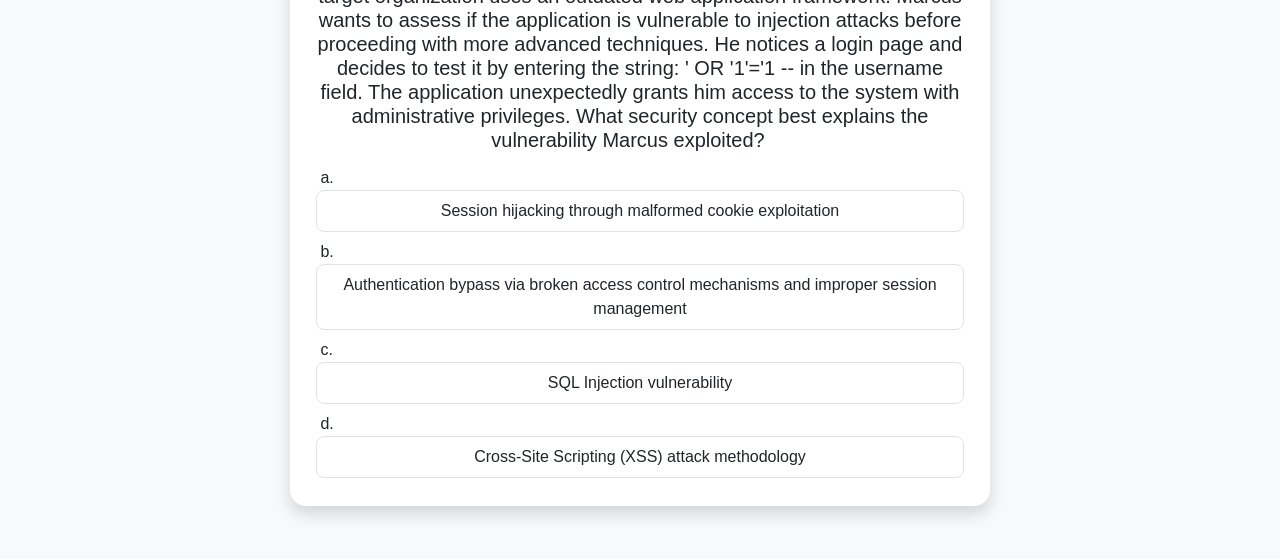 click on "SQL Injection vulnerability" at bounding box center [640, 383] 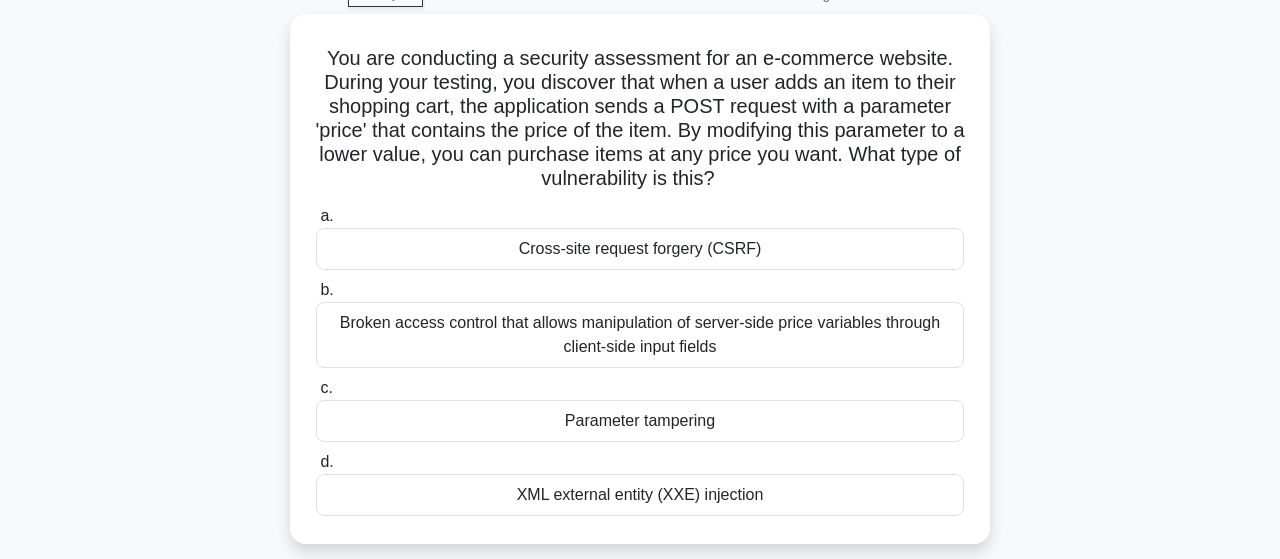 scroll, scrollTop: 104, scrollLeft: 0, axis: vertical 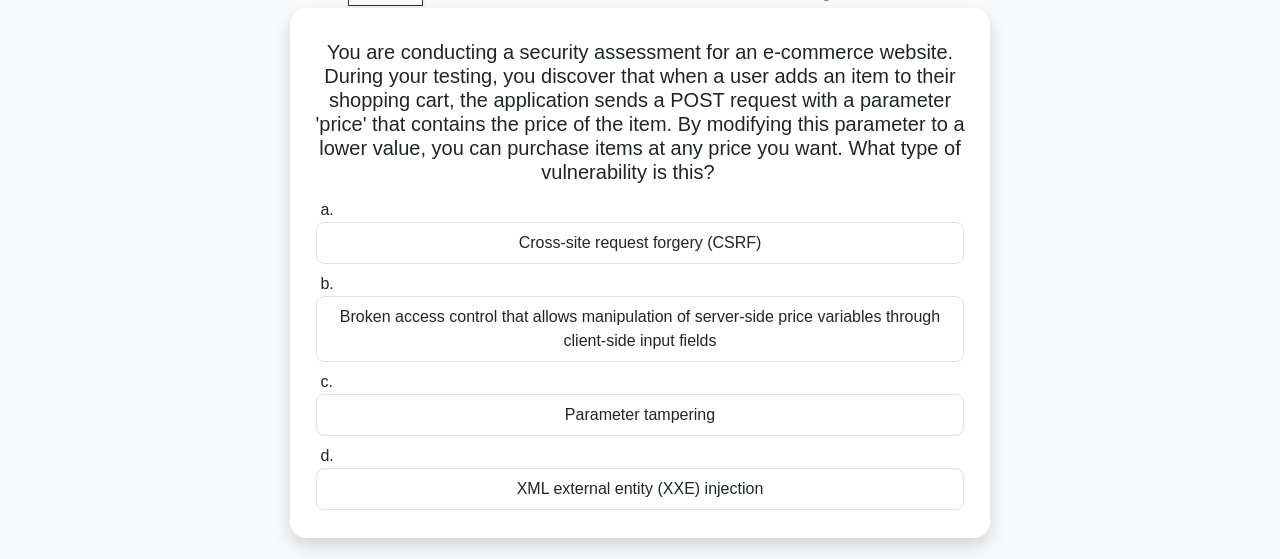click on "Parameter tampering" at bounding box center [640, 415] 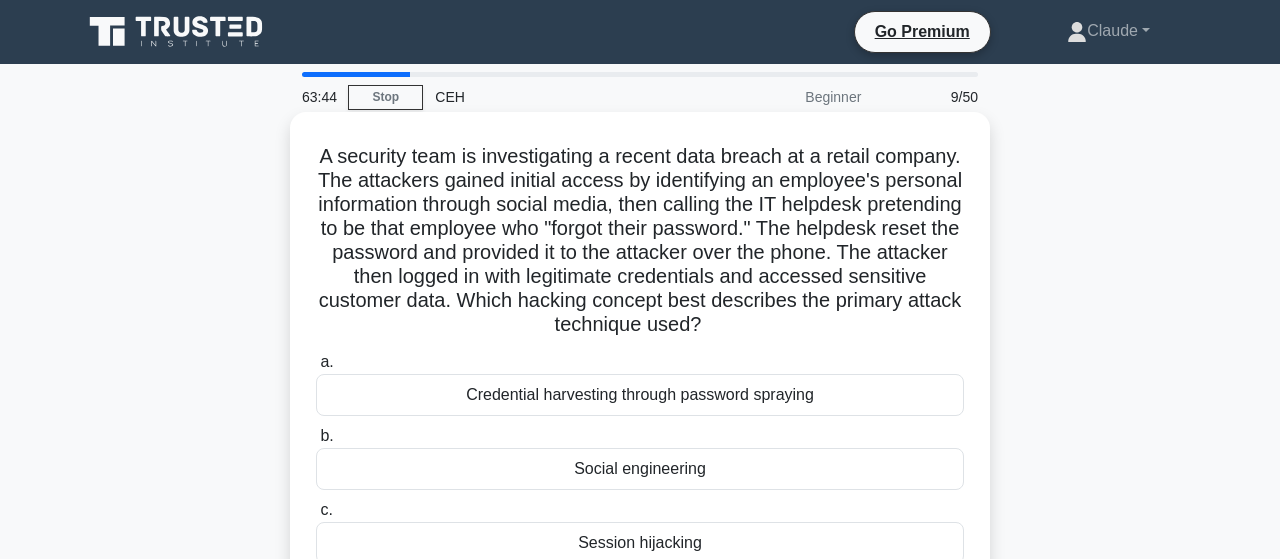 scroll, scrollTop: 104, scrollLeft: 0, axis: vertical 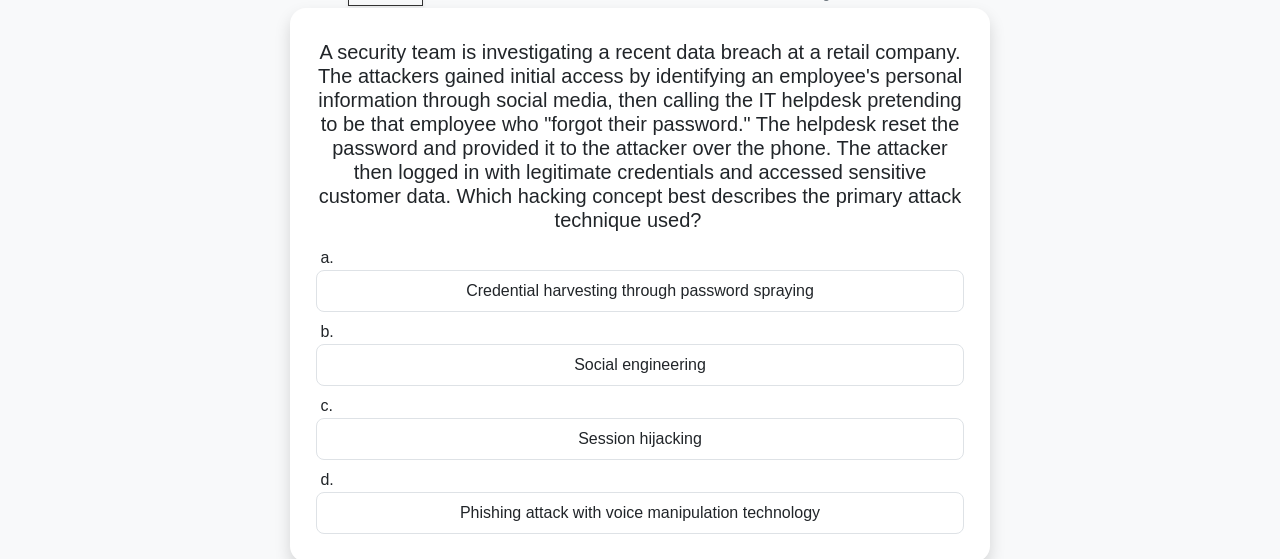 click on "Social engineering" at bounding box center [640, 365] 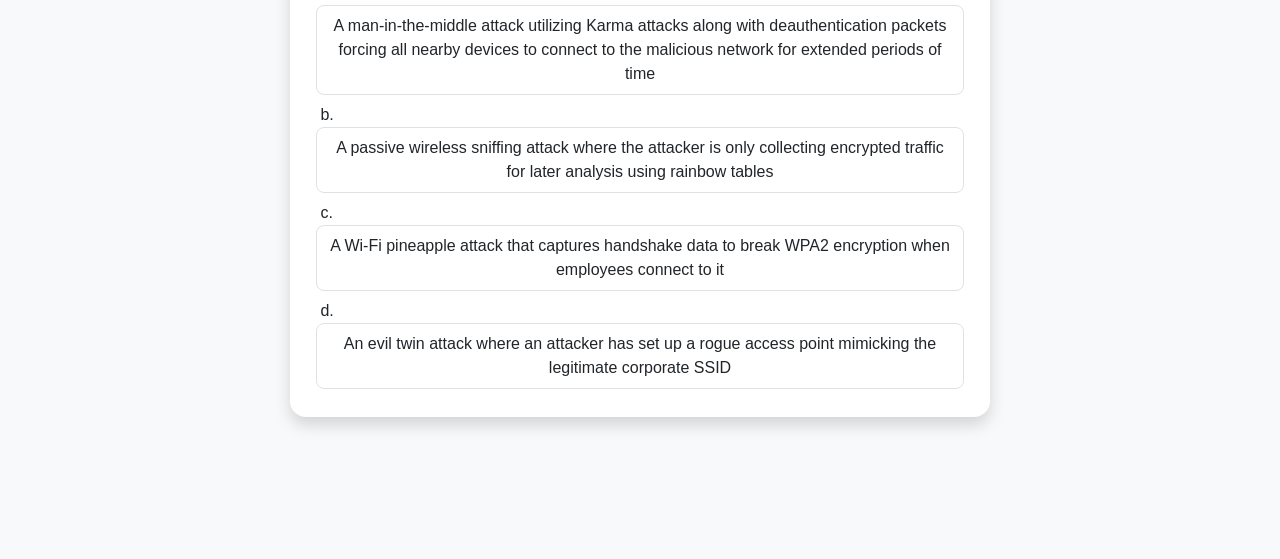 scroll, scrollTop: 416, scrollLeft: 0, axis: vertical 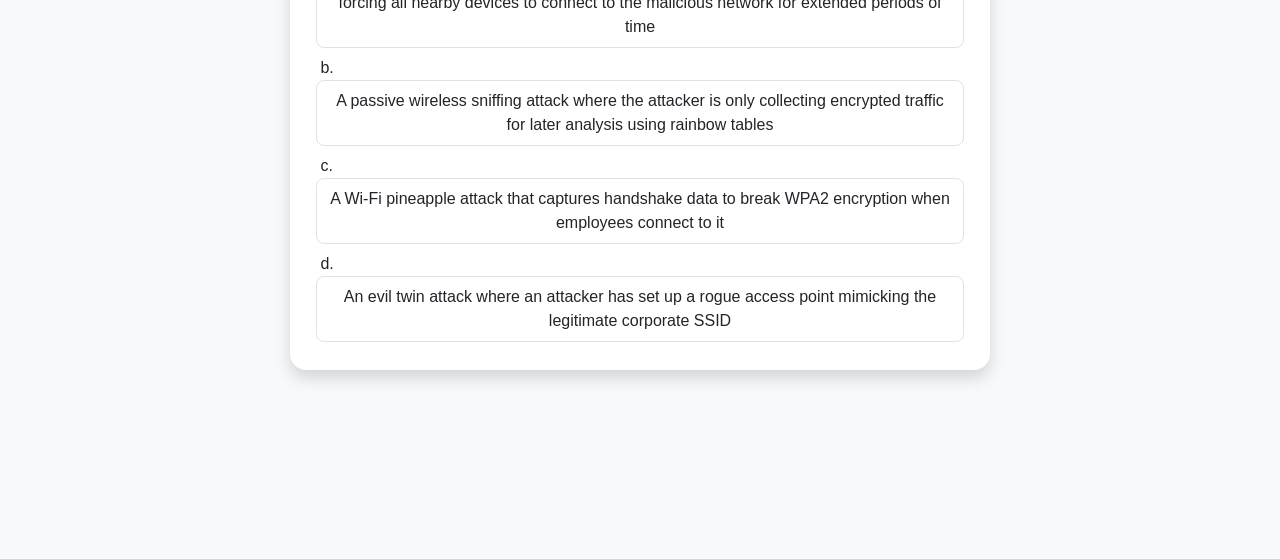 click on "An evil twin attack where an attacker has set up a rogue access point mimicking the legitimate corporate SSID" at bounding box center [640, 309] 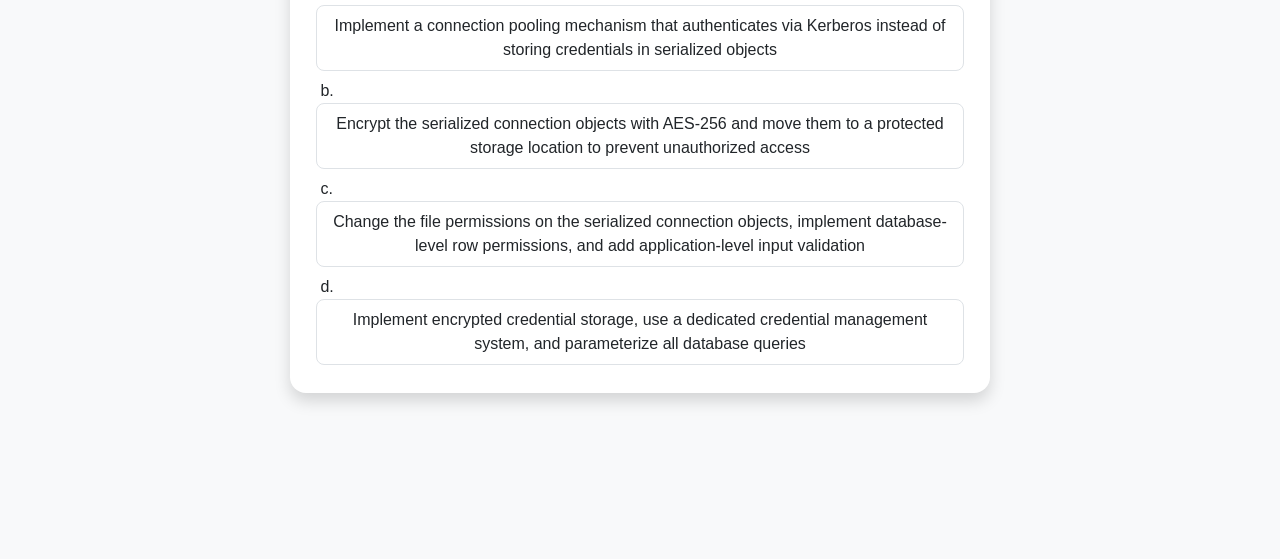 scroll, scrollTop: 521, scrollLeft: 0, axis: vertical 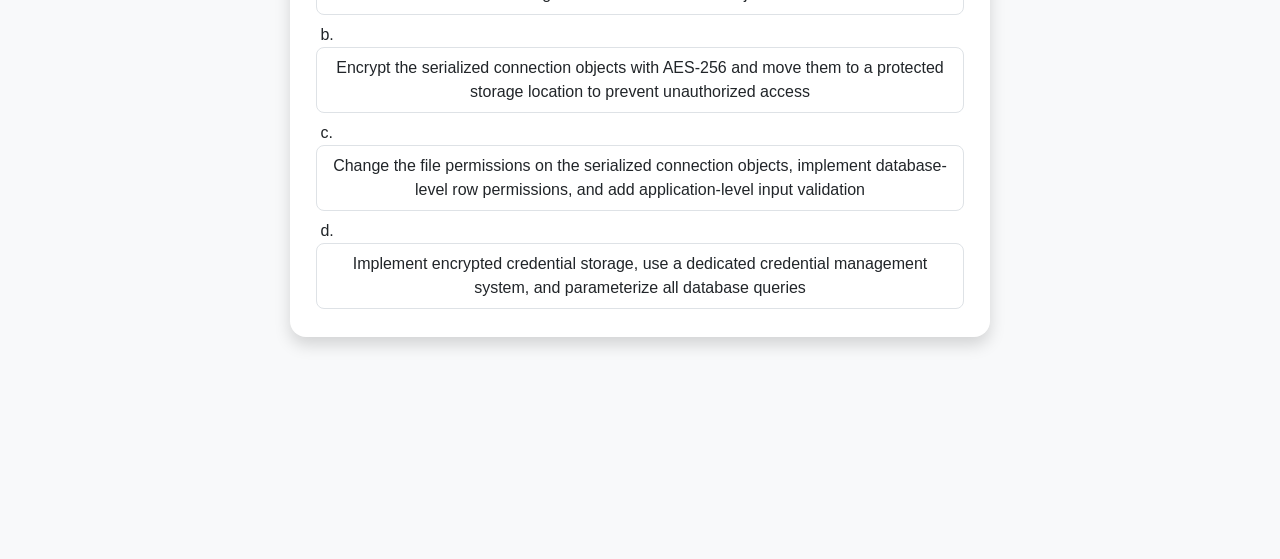 click on "Implement encrypted credential storage, use a dedicated credential management system, and parameterize all database queries" at bounding box center (640, 276) 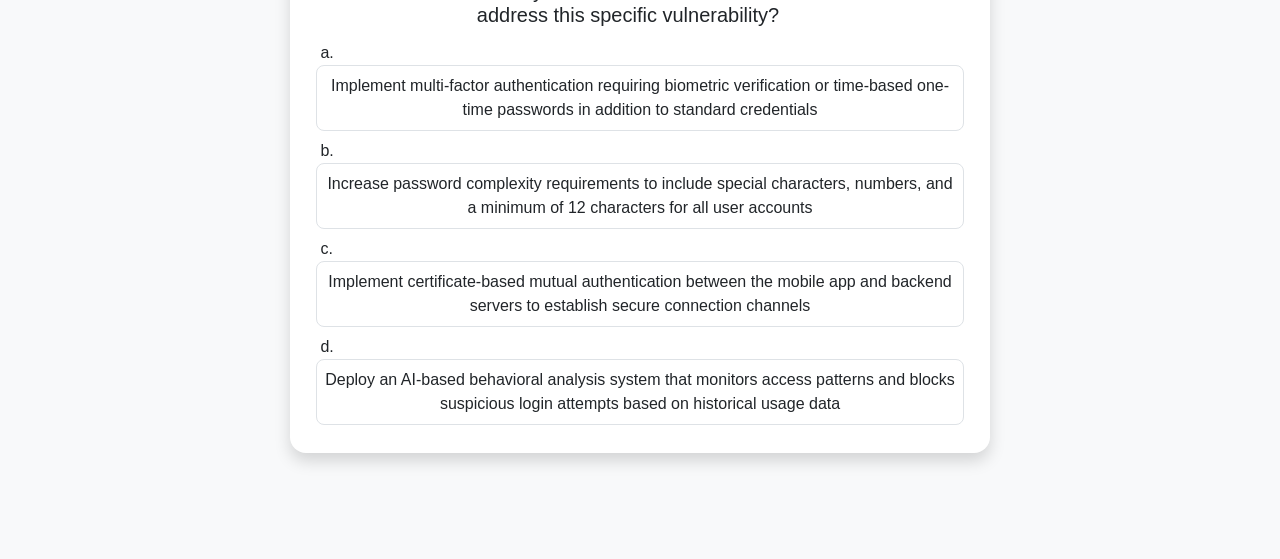 scroll, scrollTop: 346, scrollLeft: 0, axis: vertical 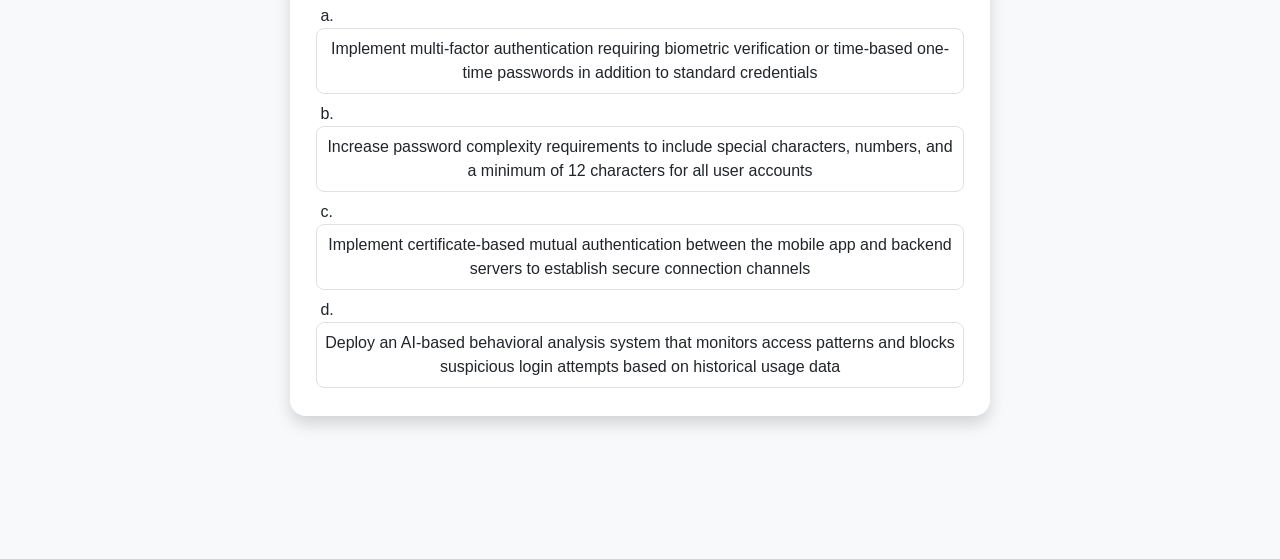 click on "Implement multi-factor authentication requiring biometric verification or time-based one-time passwords in addition to standard credentials" at bounding box center (640, 61) 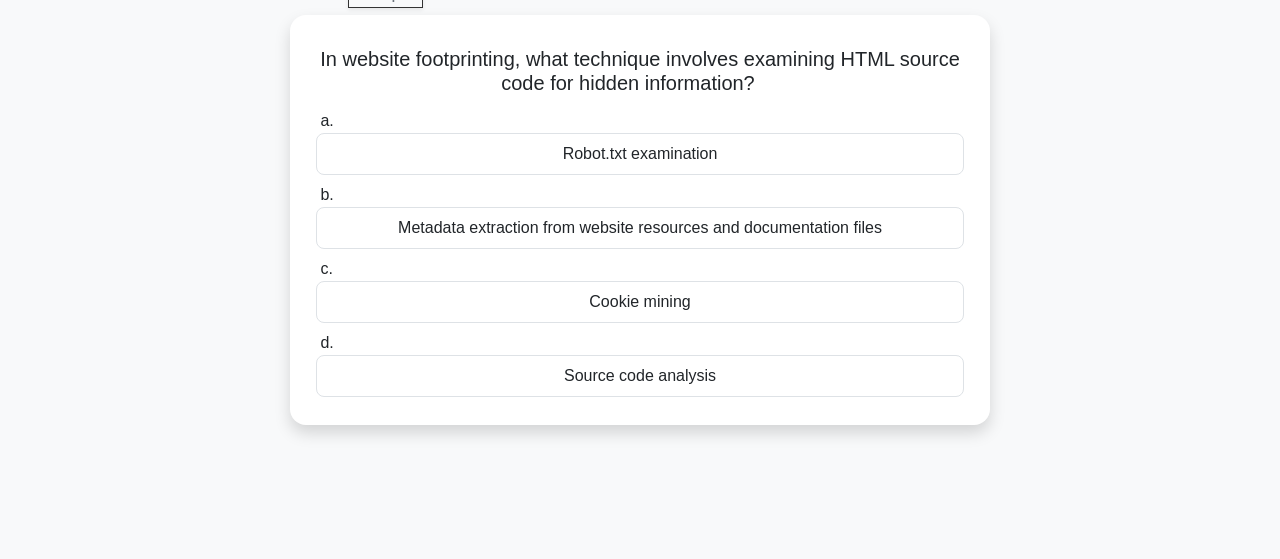 scroll, scrollTop: 104, scrollLeft: 0, axis: vertical 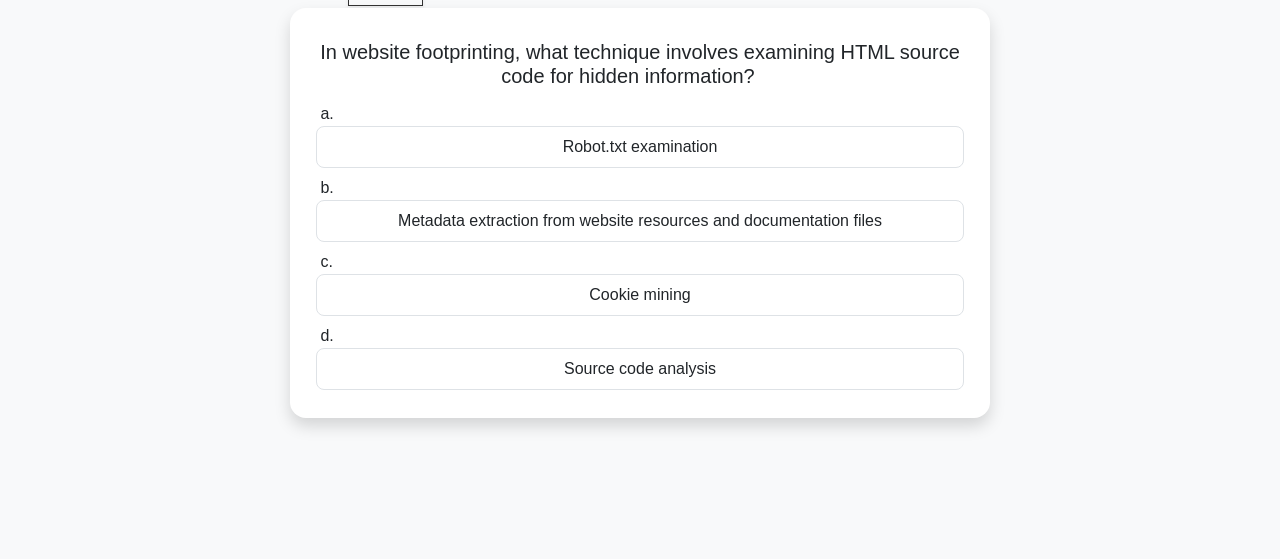 click on "Source code analysis" at bounding box center (640, 369) 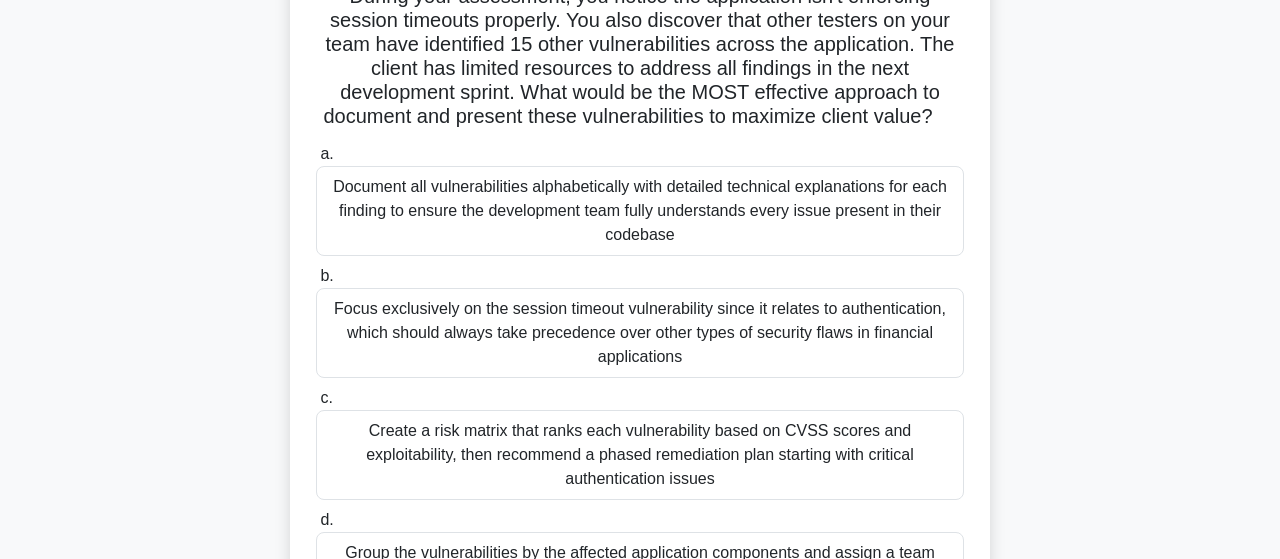 scroll, scrollTop: 416, scrollLeft: 0, axis: vertical 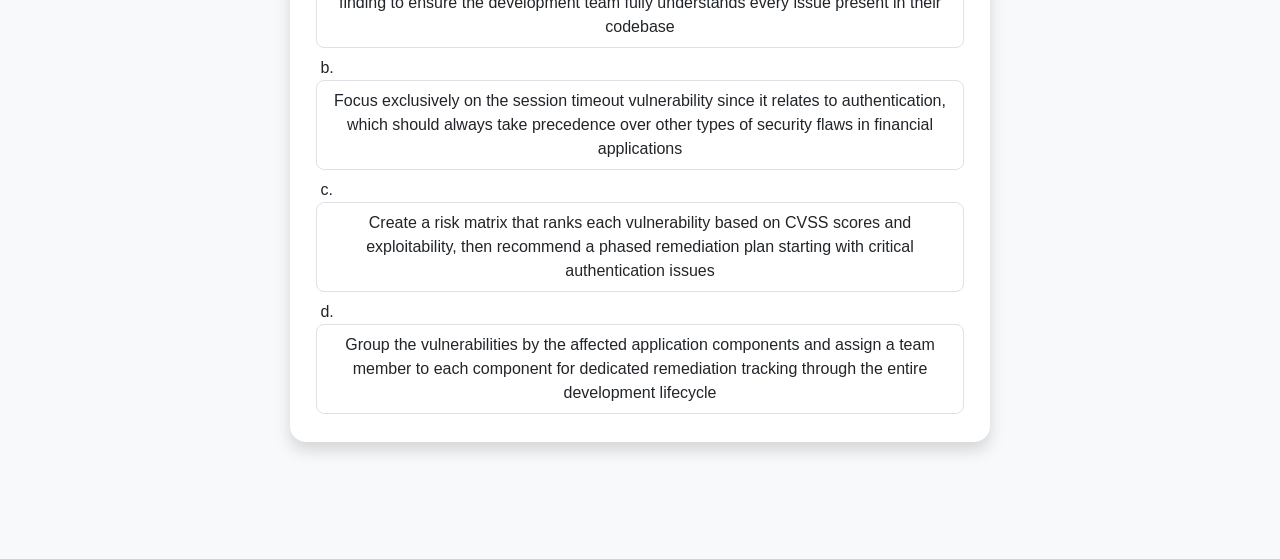 click on "Create a risk matrix that ranks each vulnerability based on CVSS scores and exploitability, then recommend a phased remediation plan starting with critical authentication issues" at bounding box center [640, 247] 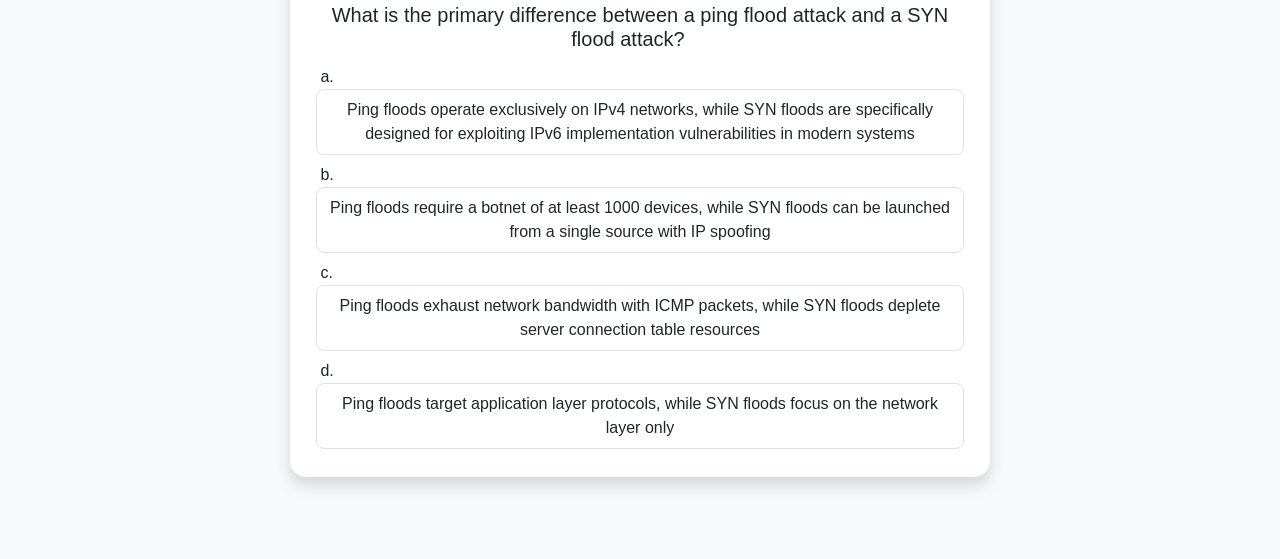 scroll, scrollTop: 174, scrollLeft: 0, axis: vertical 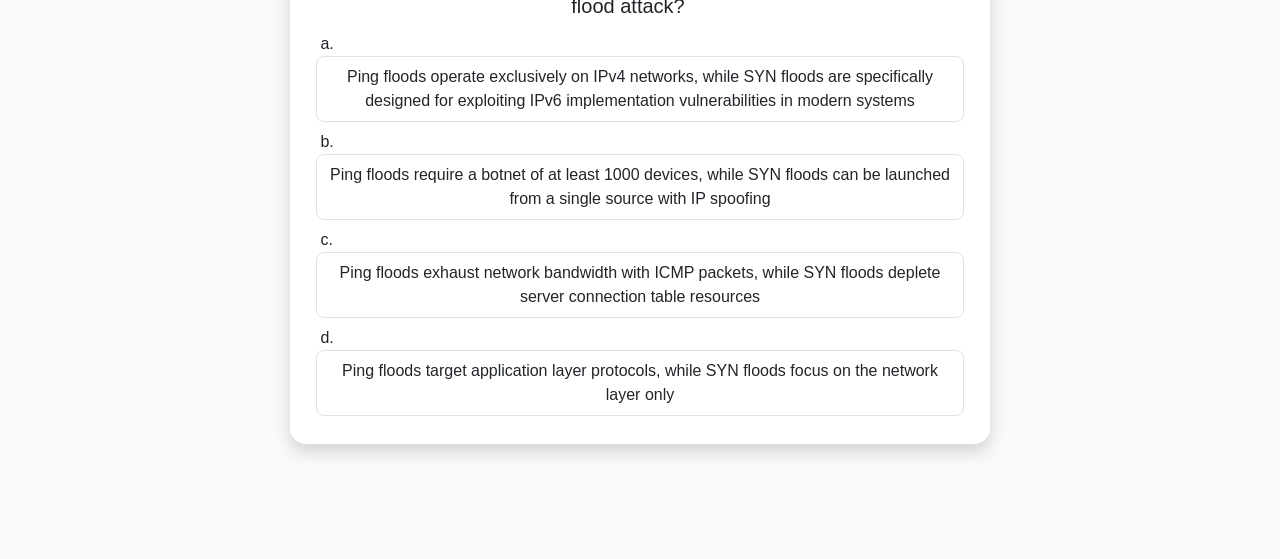 click on "Ping floods exhaust network bandwidth with ICMP packets, while SYN floods deplete server connection table resources" at bounding box center (640, 285) 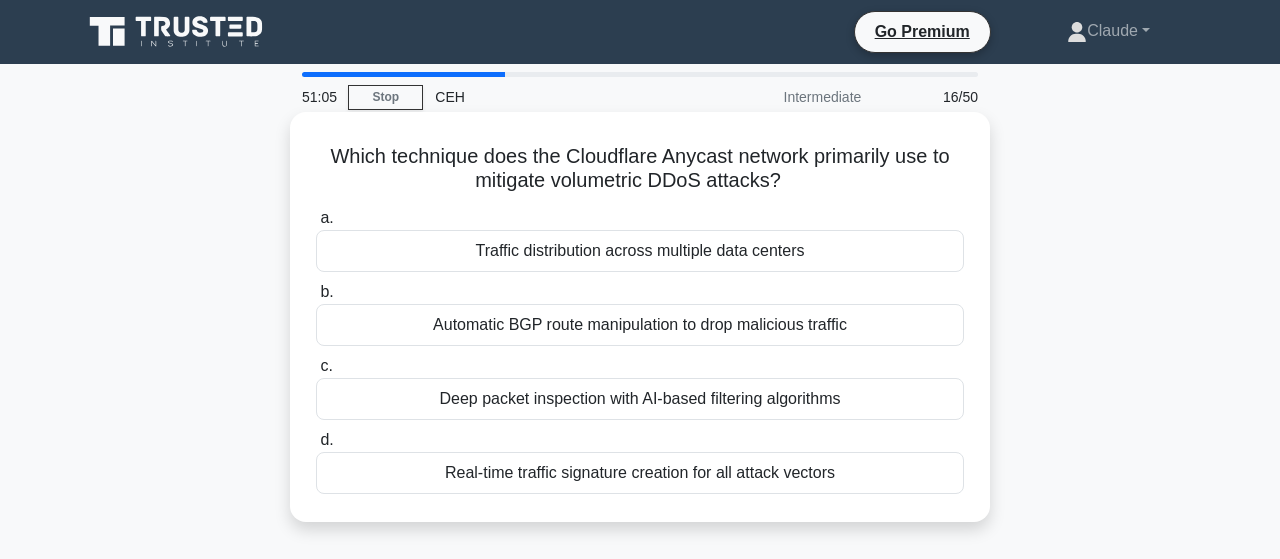 scroll, scrollTop: 0, scrollLeft: 0, axis: both 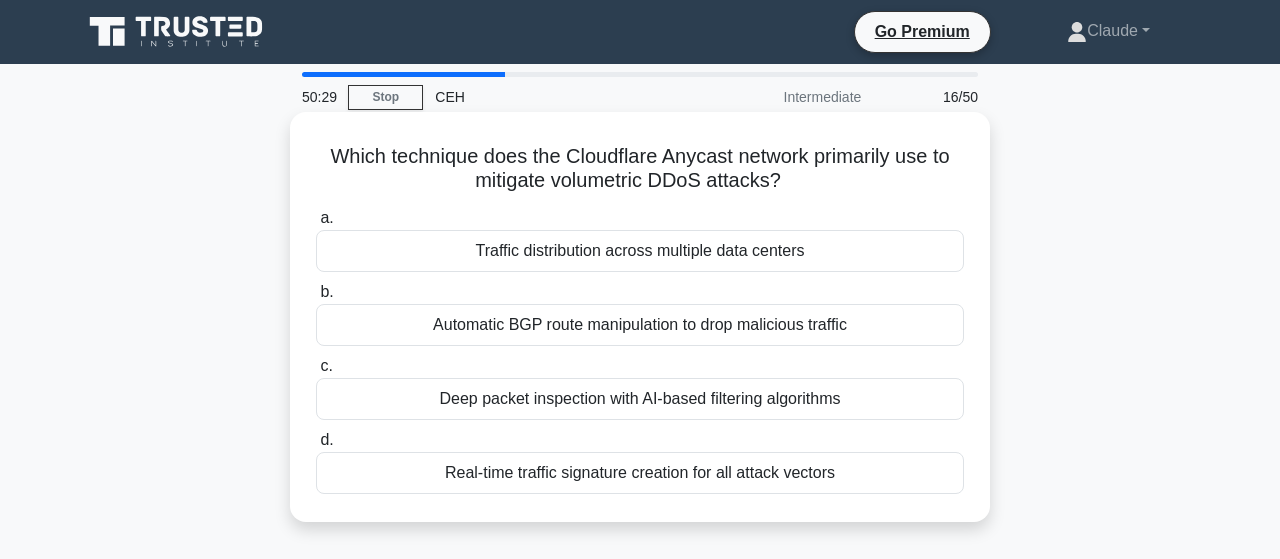 click on "Automatic BGP route manipulation to drop malicious traffic" at bounding box center [640, 325] 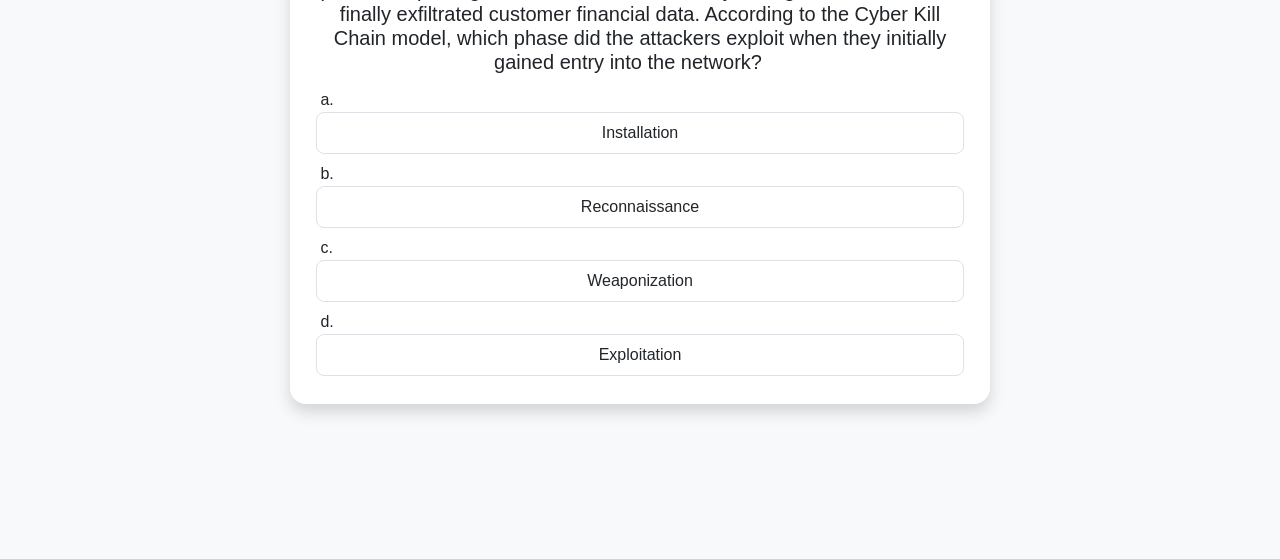 scroll, scrollTop: 312, scrollLeft: 0, axis: vertical 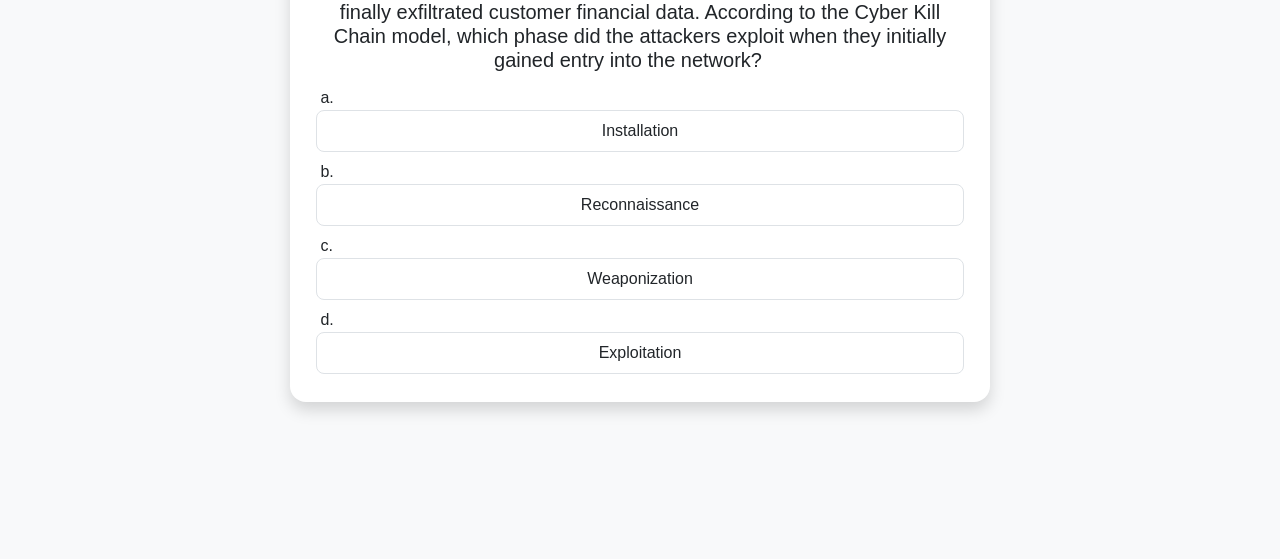 click on "Weaponization" at bounding box center [640, 279] 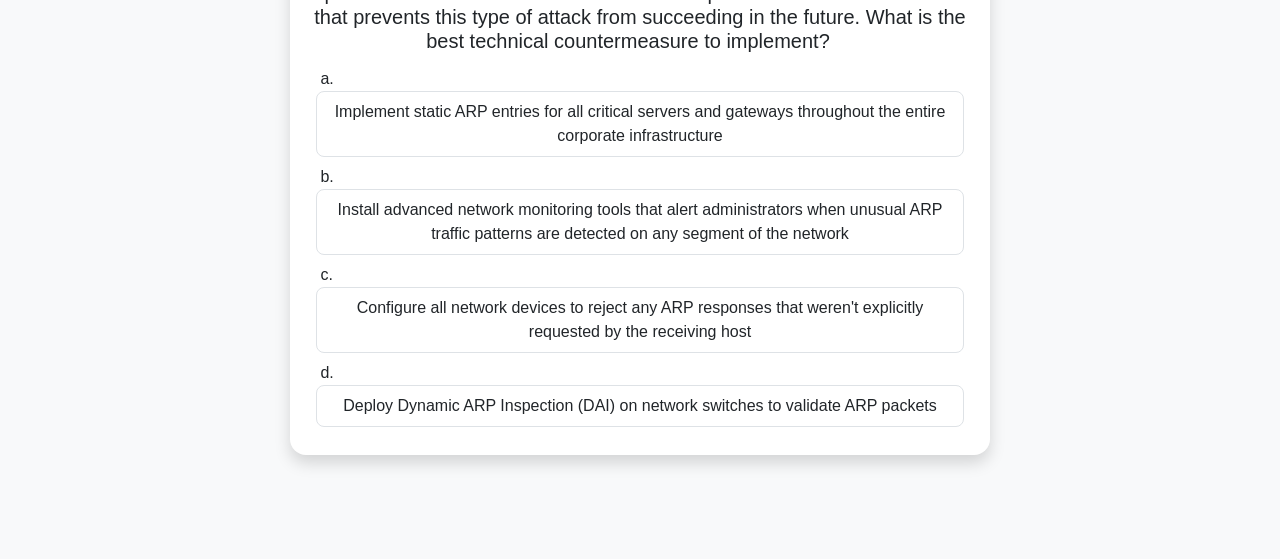 click on "c.
Configure all network devices to reject any ARP responses that weren't explicitly requested by the receiving host" at bounding box center [640, 308] 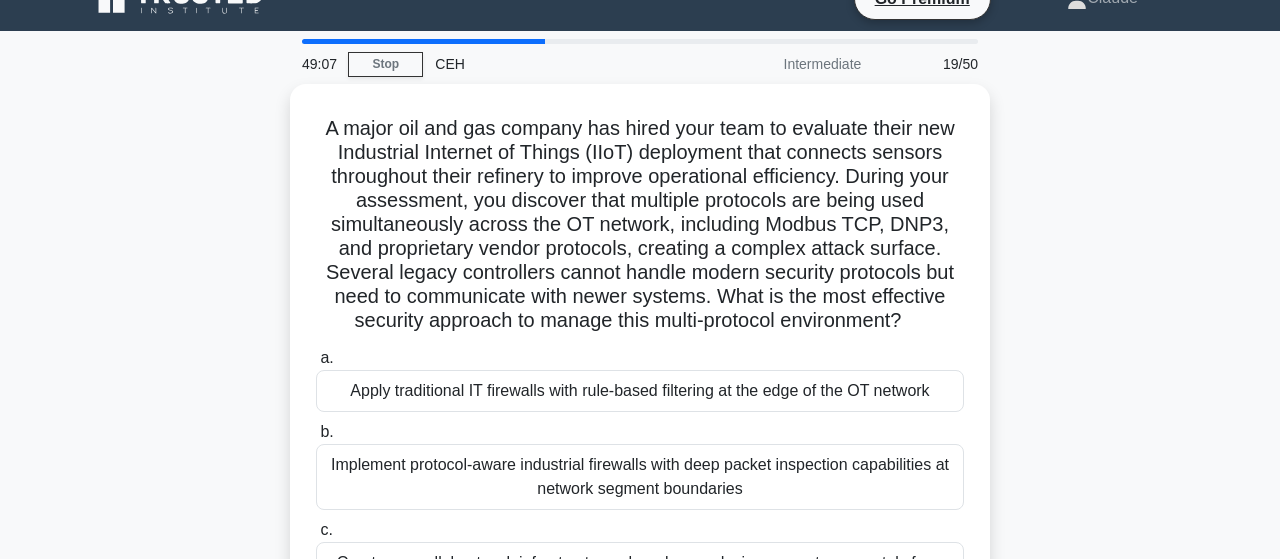 scroll, scrollTop: 0, scrollLeft: 0, axis: both 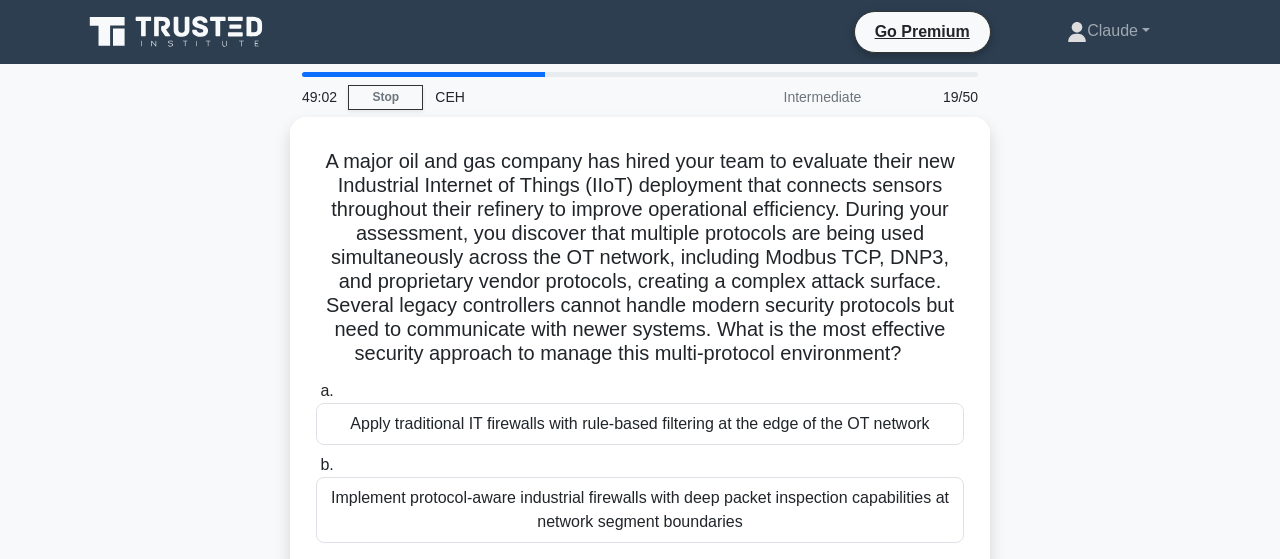 click at bounding box center (423, 74) 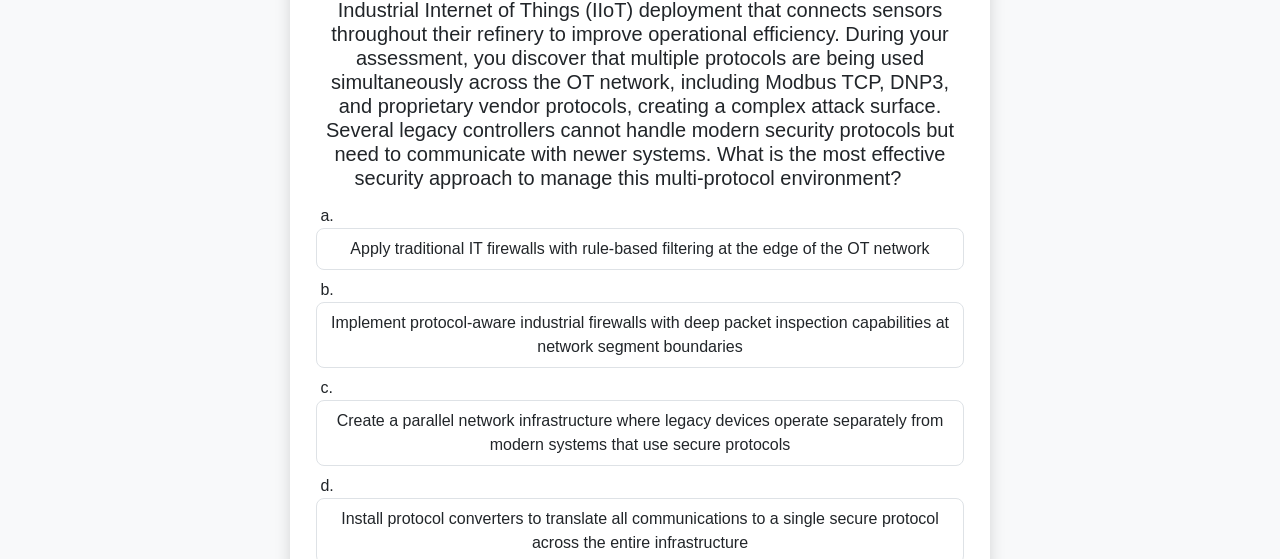 scroll, scrollTop: 208, scrollLeft: 0, axis: vertical 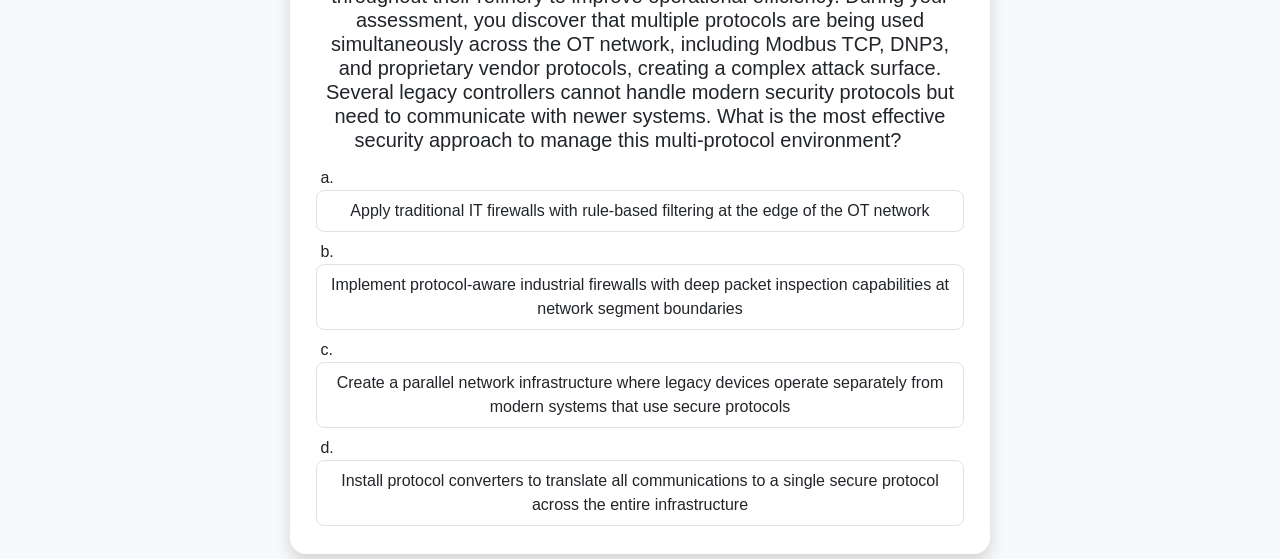 click on "Implement protocol-aware industrial firewalls with deep packet inspection capabilities at network segment boundaries" at bounding box center (640, 297) 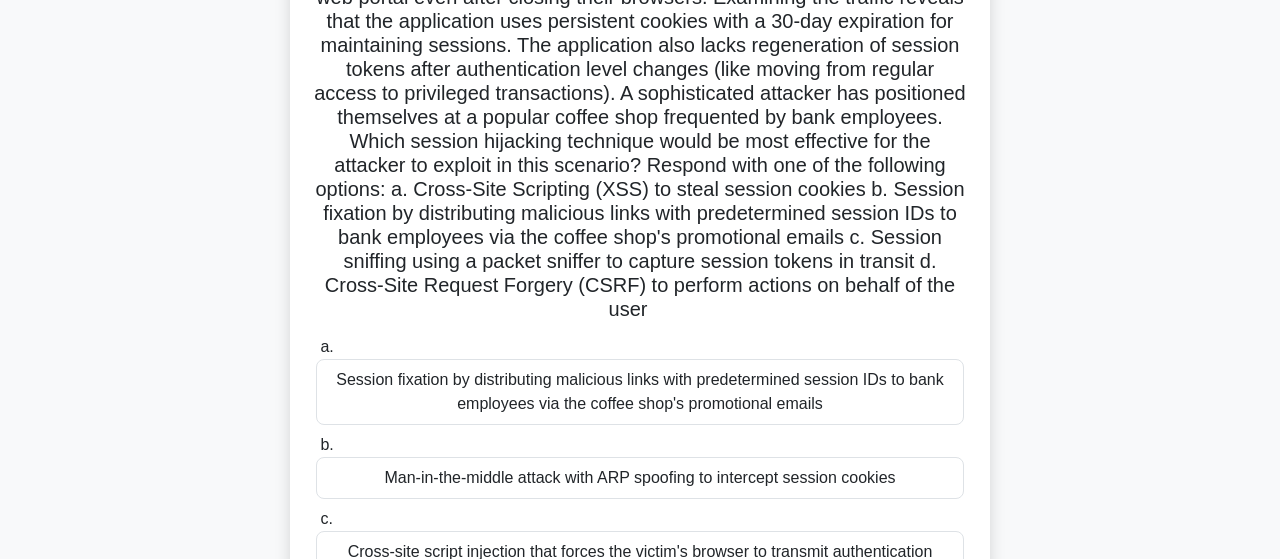 scroll, scrollTop: 208, scrollLeft: 0, axis: vertical 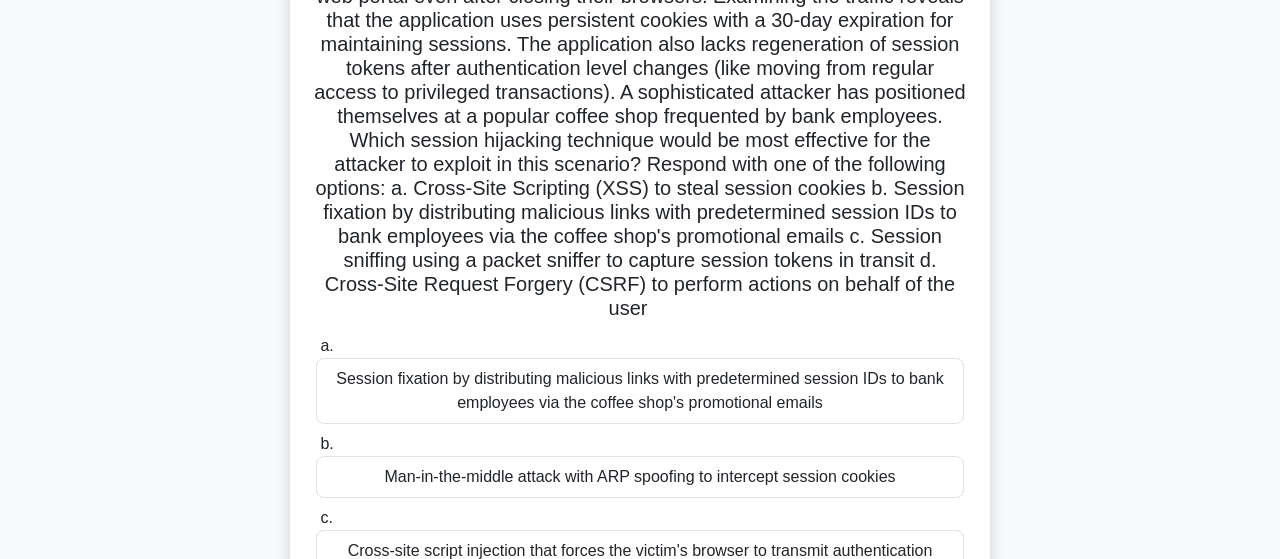 click on "Cross-site script injection that forces the victim's browser to transmit authentication cookies to the attacker's server when employees access the coffee shop's captive portal" at bounding box center (640, 563) 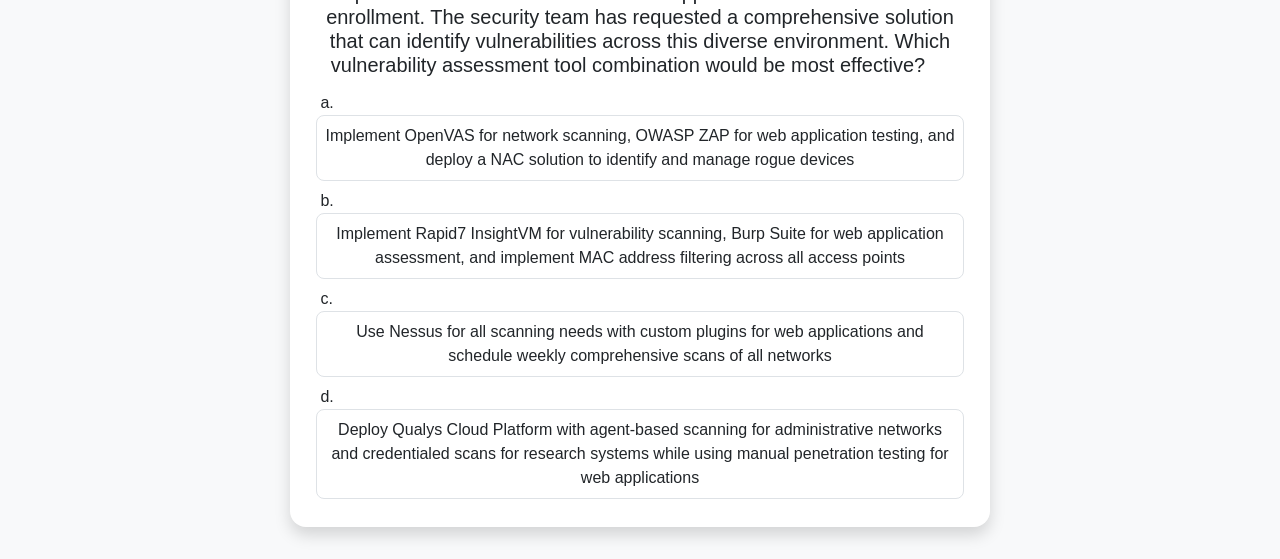 scroll, scrollTop: 208, scrollLeft: 0, axis: vertical 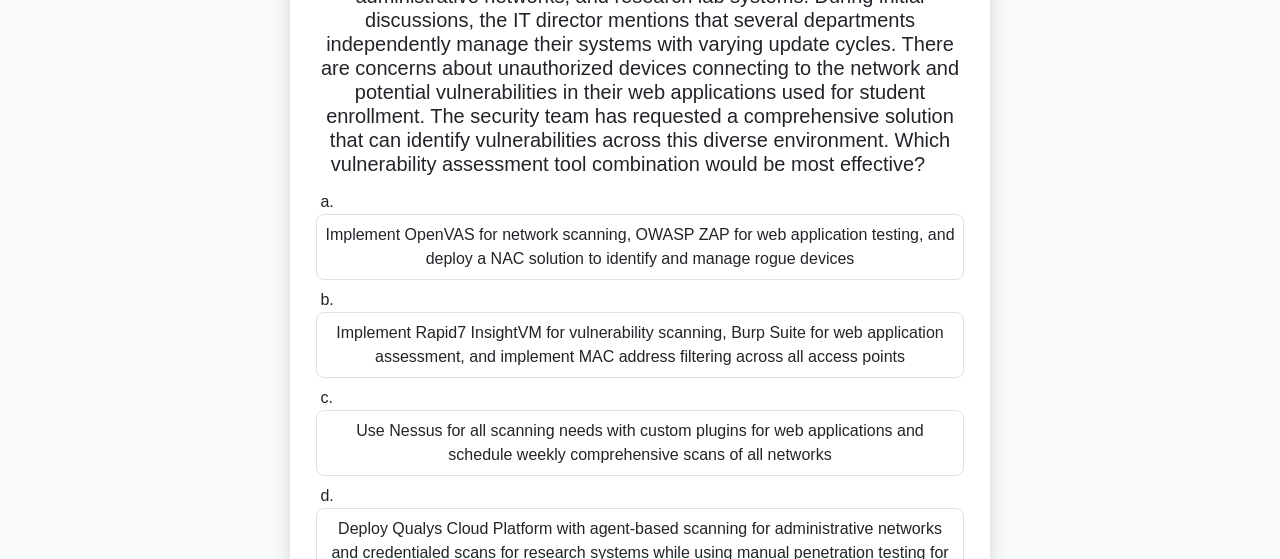 click on "Implement OpenVAS for network scanning, OWASP ZAP for web application testing, and deploy a NAC solution to identify and manage rogue devices" at bounding box center [640, 247] 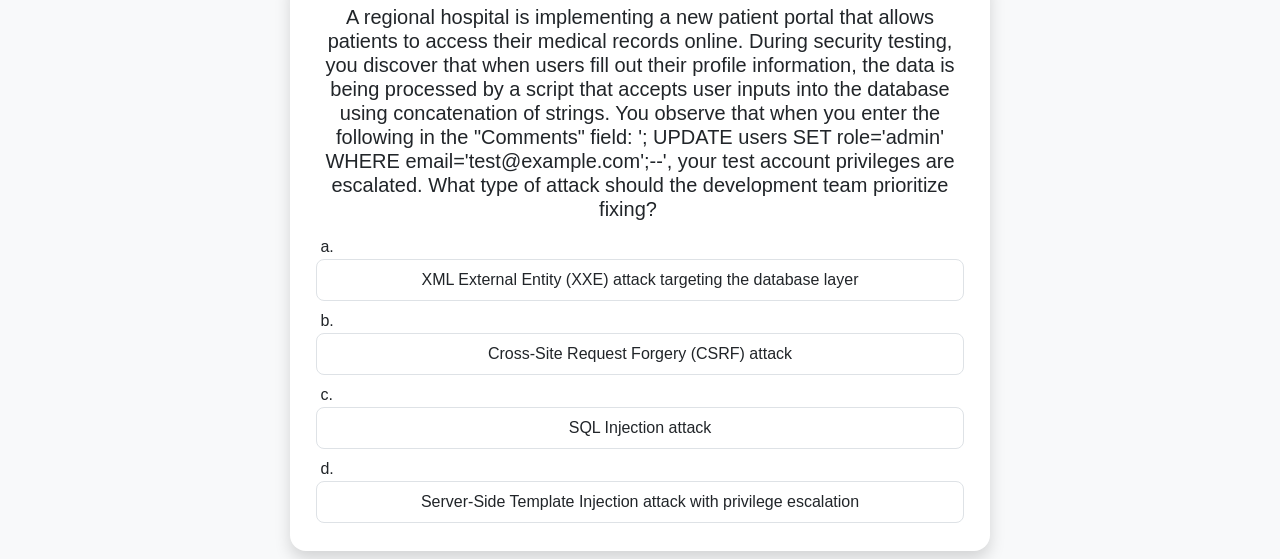 scroll, scrollTop: 104, scrollLeft: 0, axis: vertical 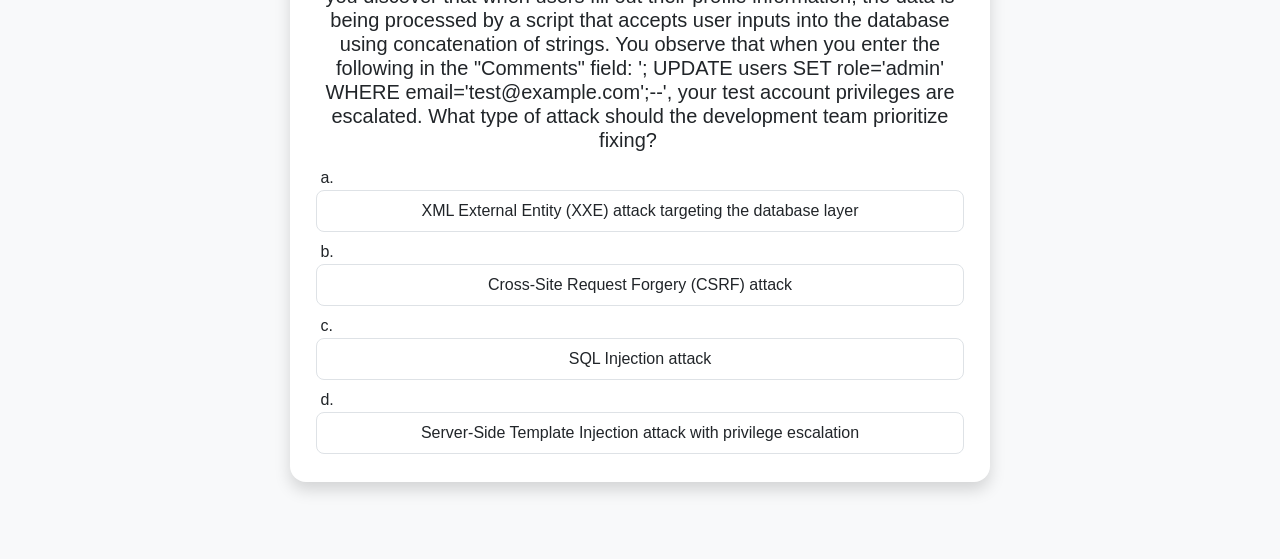 click on "SQL Injection attack" at bounding box center (640, 359) 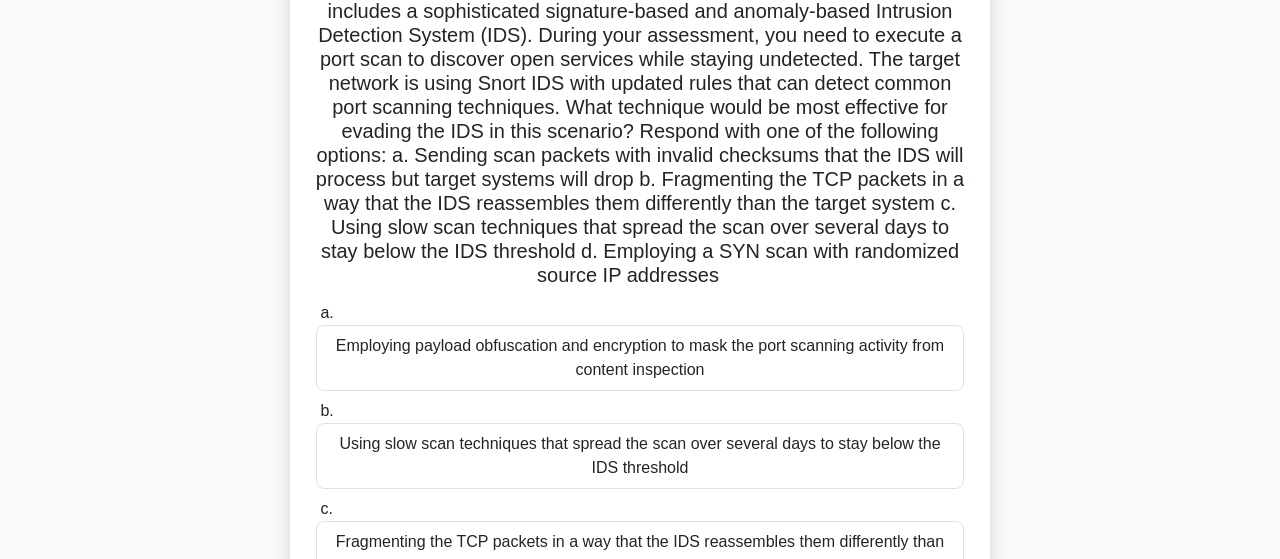scroll, scrollTop: 208, scrollLeft: 0, axis: vertical 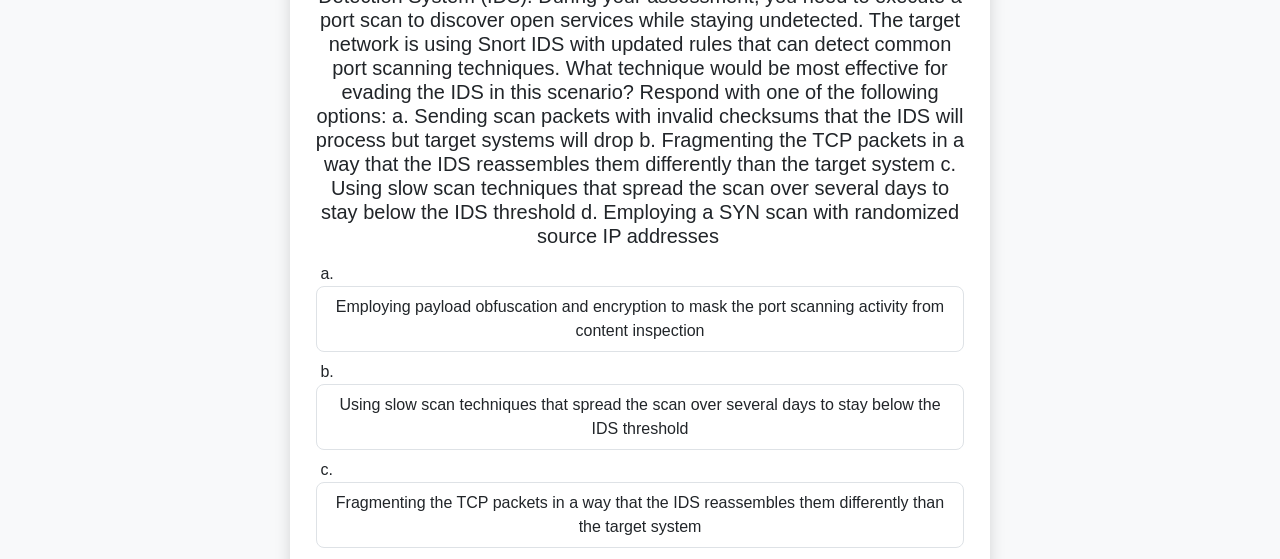 click on "Using slow scan techniques that spread the scan over several days to stay below the IDS threshold" at bounding box center (640, 417) 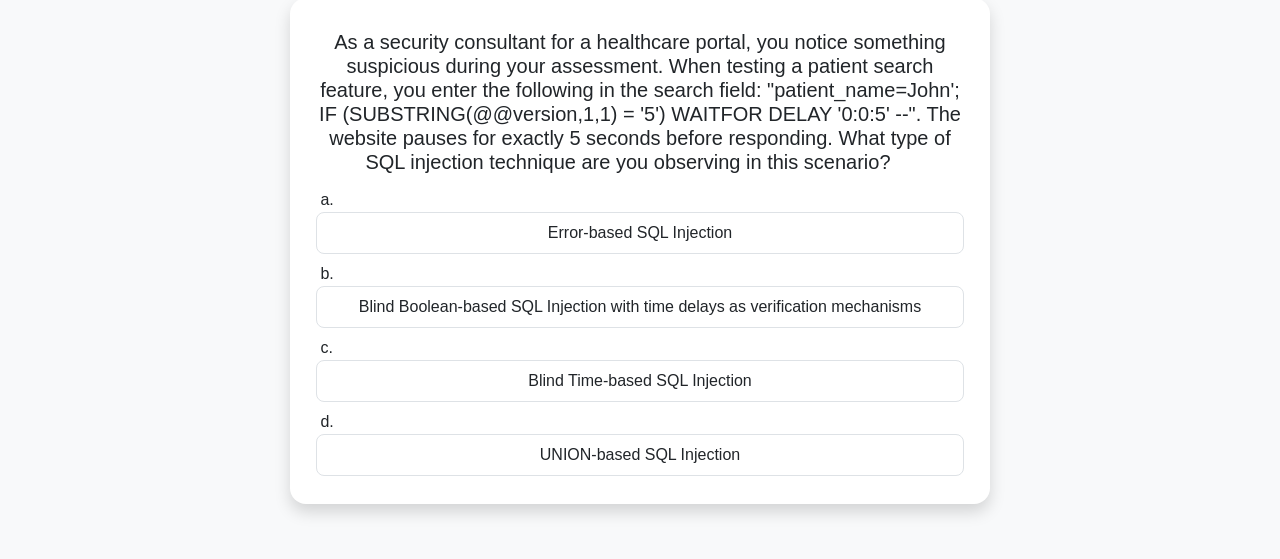 scroll, scrollTop: 152, scrollLeft: 0, axis: vertical 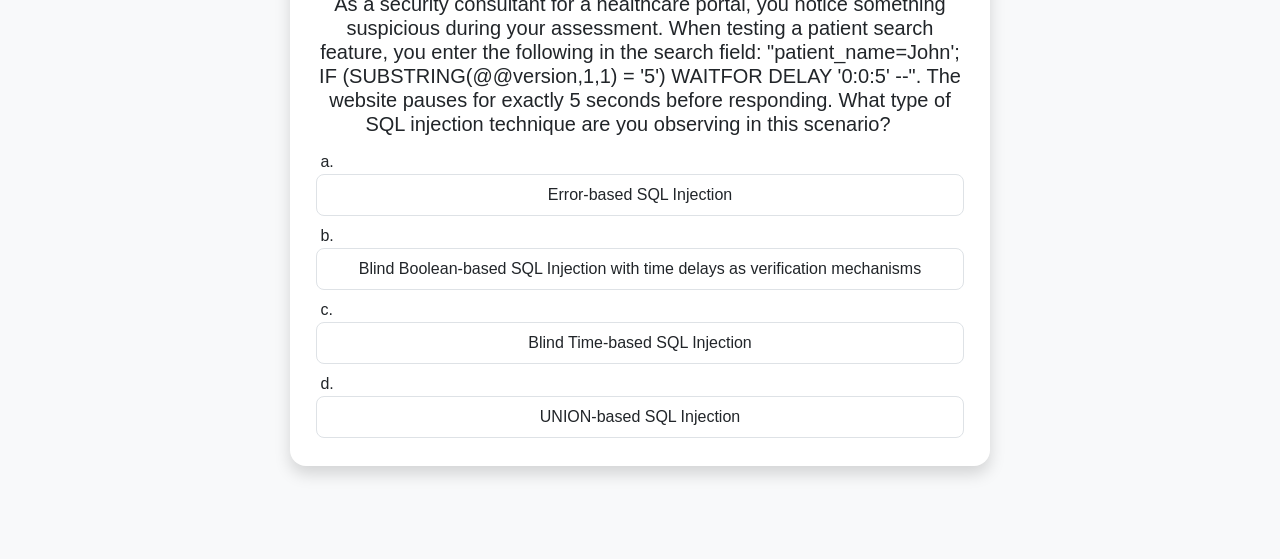 click on "Blind Time-based SQL Injection" at bounding box center (640, 343) 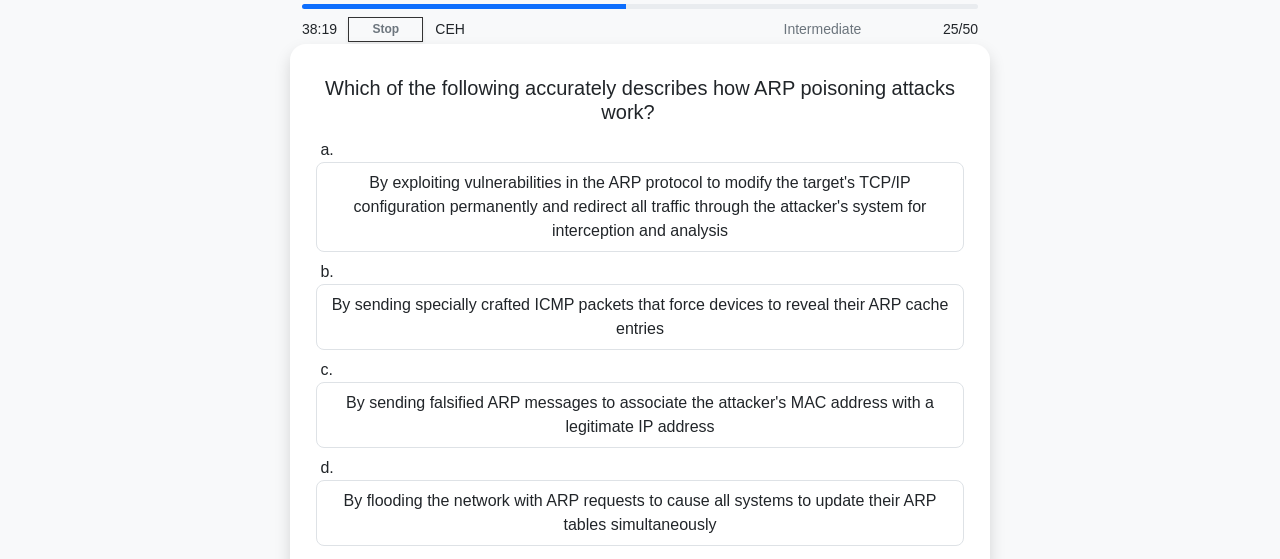 scroll, scrollTop: 104, scrollLeft: 0, axis: vertical 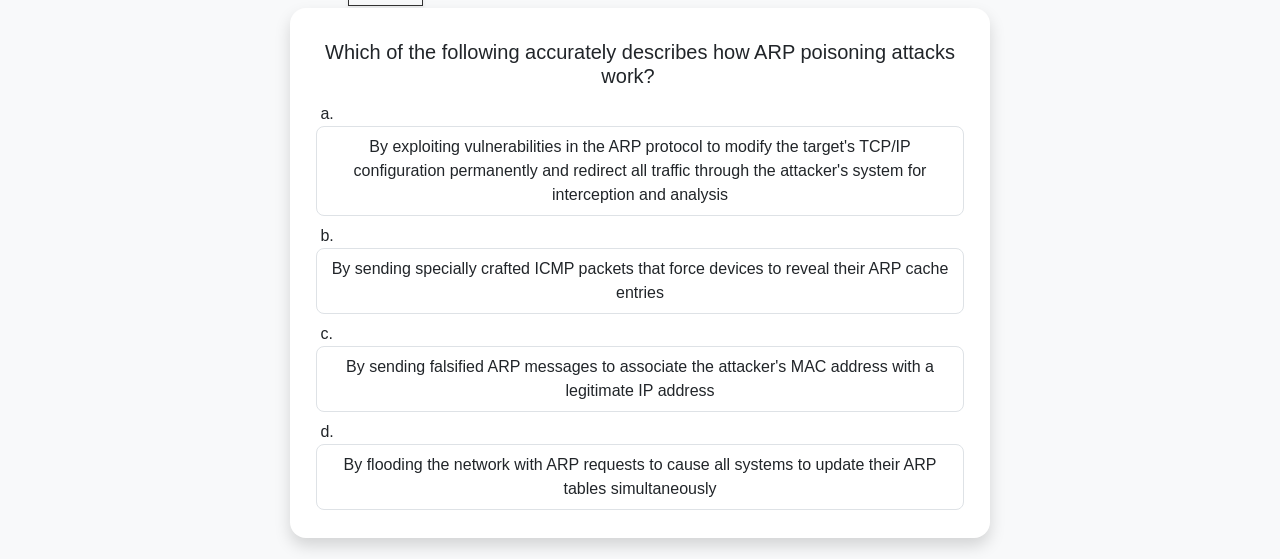 click on "By sending falsified ARP messages to associate the attacker's MAC address with a legitimate IP address" at bounding box center [640, 379] 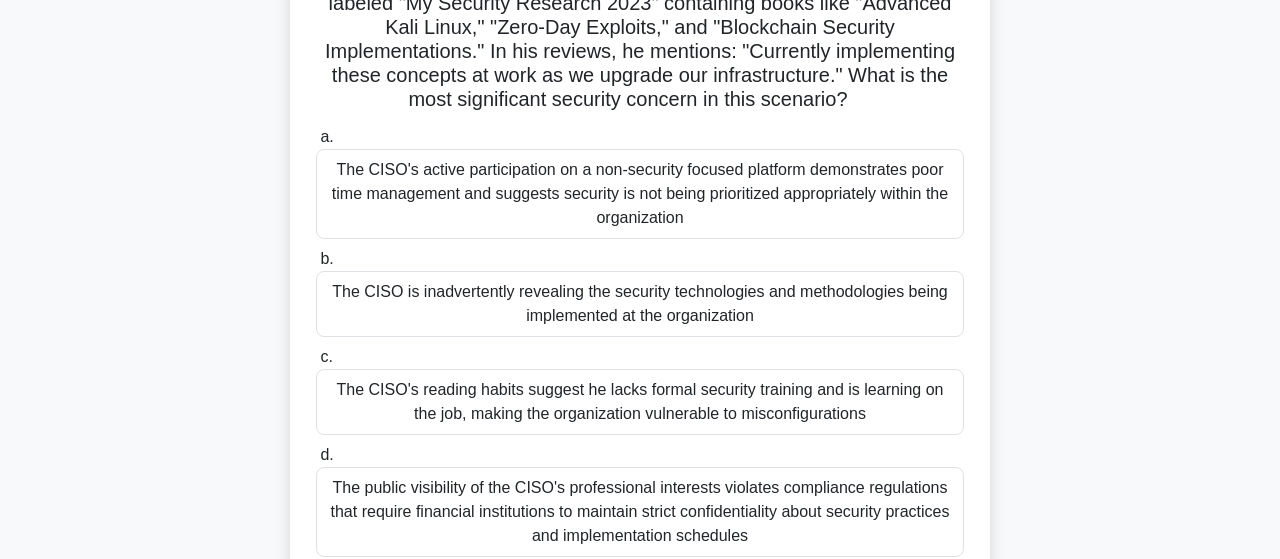 scroll, scrollTop: 312, scrollLeft: 0, axis: vertical 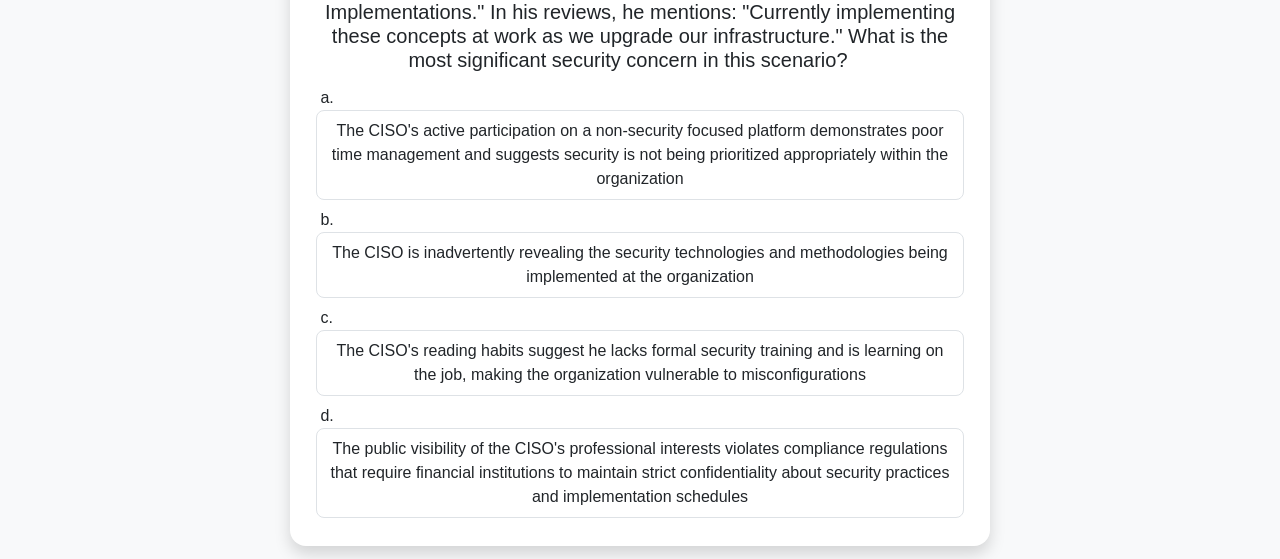 click on "The CISO is inadvertently revealing the security technologies and methodologies being implemented at the organization" at bounding box center (640, 265) 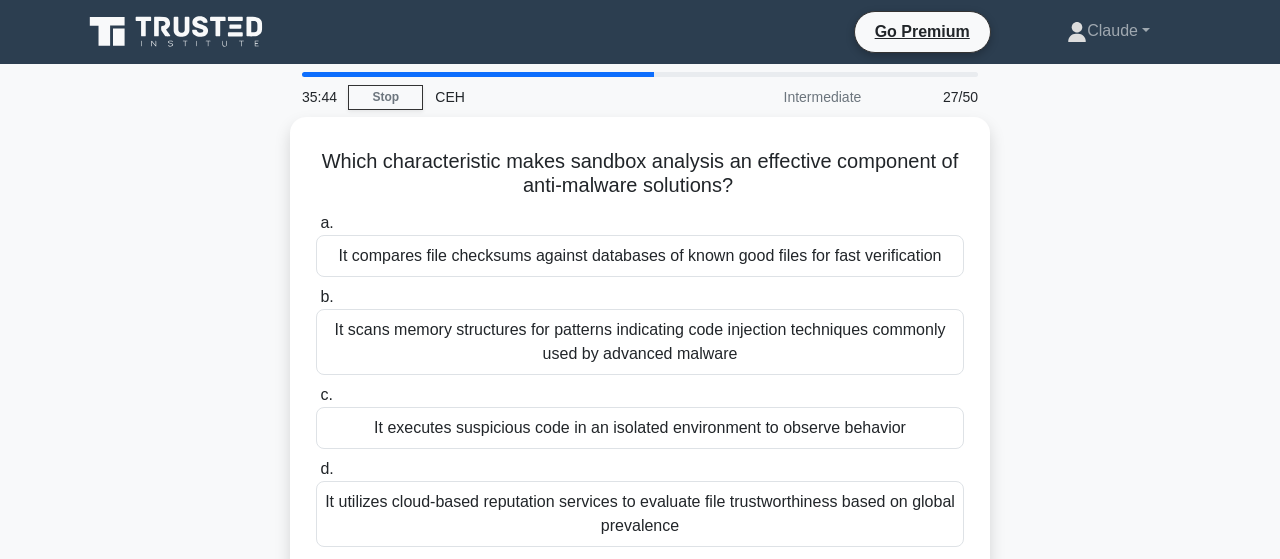 scroll, scrollTop: 104, scrollLeft: 0, axis: vertical 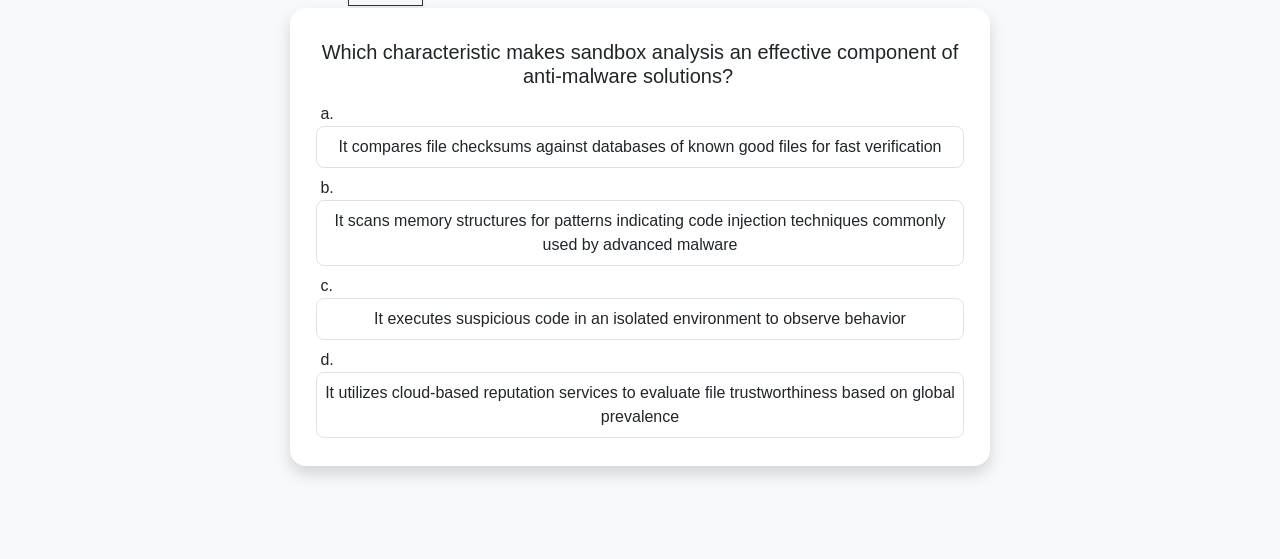 click on "It executes suspicious code in an isolated environment to observe behavior" at bounding box center (640, 319) 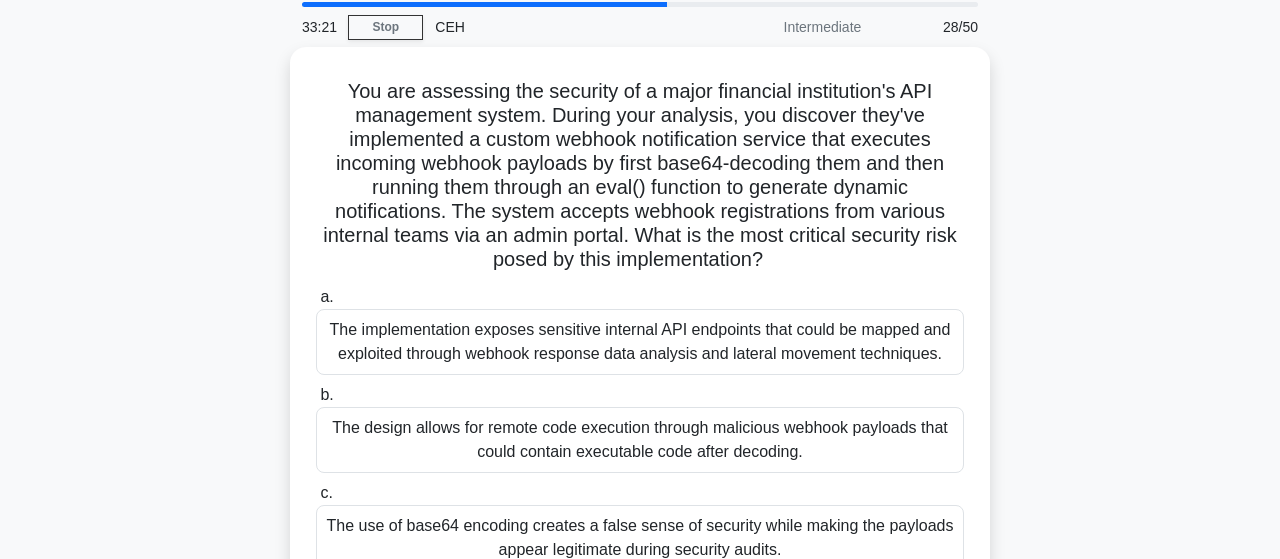 scroll, scrollTop: 104, scrollLeft: 0, axis: vertical 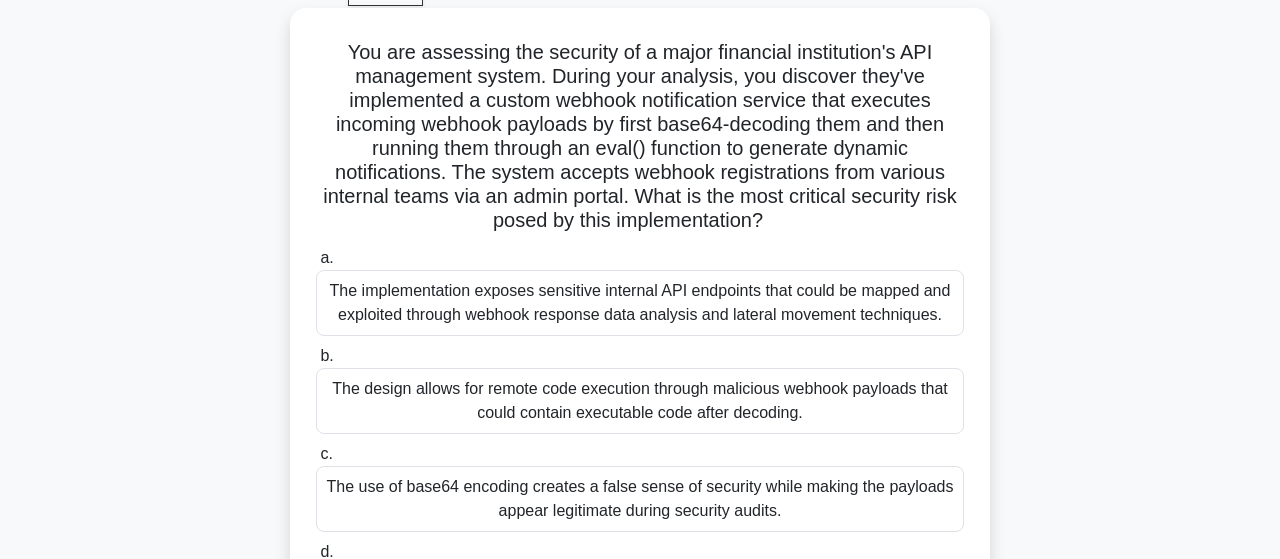 click on "The use of base64 encoding creates a false sense of security while making the payloads appear legitimate during security audits." at bounding box center [640, 499] 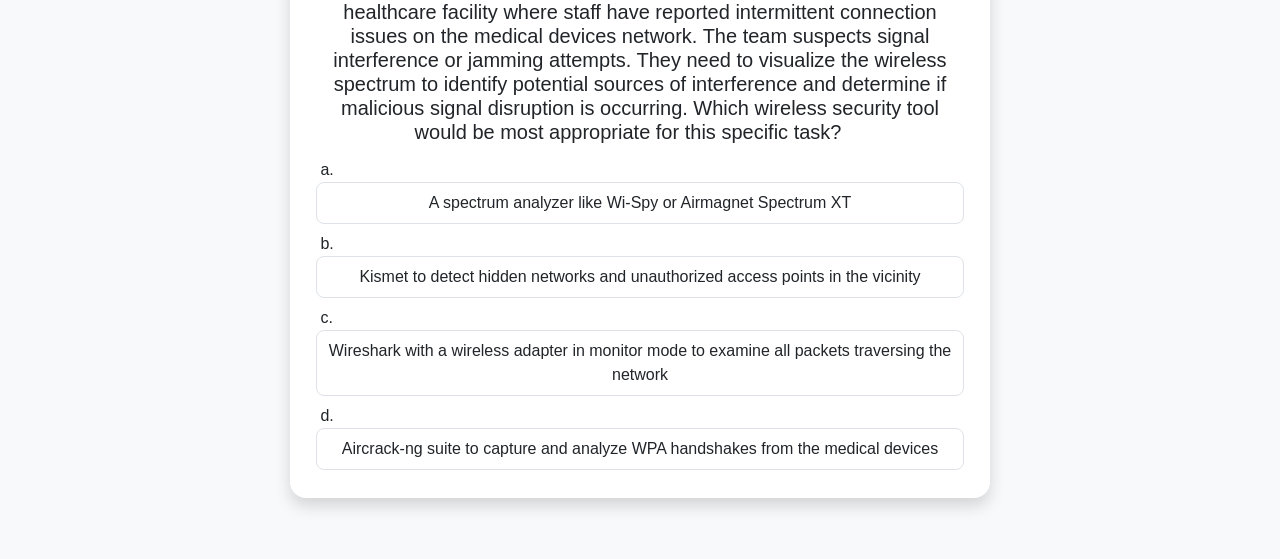 scroll, scrollTop: 208, scrollLeft: 0, axis: vertical 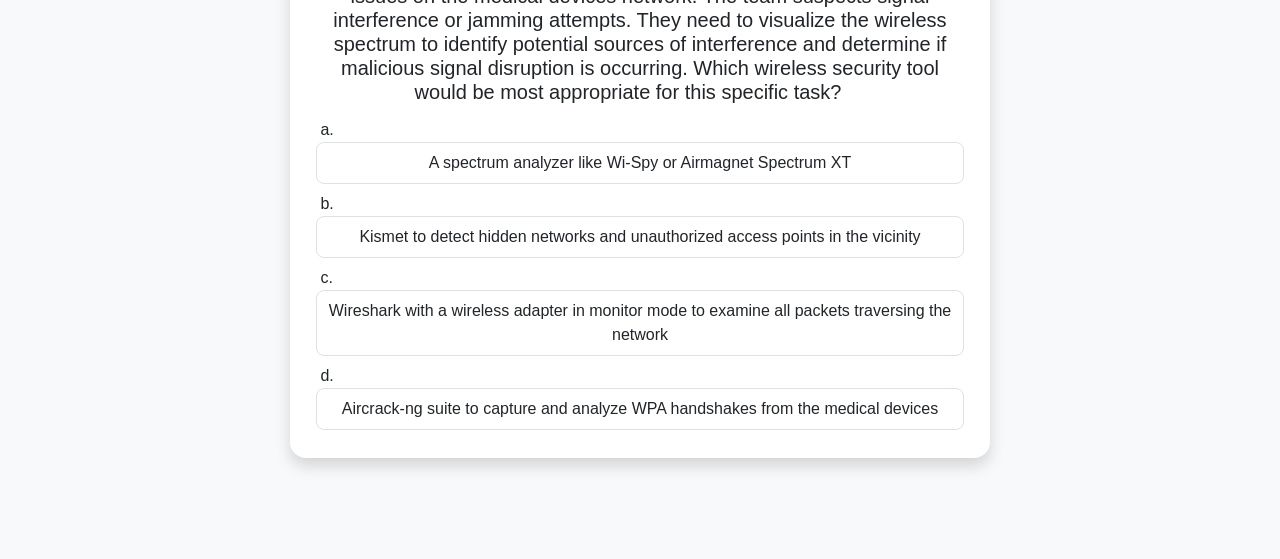 click on "A spectrum analyzer like Wi-Spy or Airmagnet Spectrum XT" at bounding box center [640, 163] 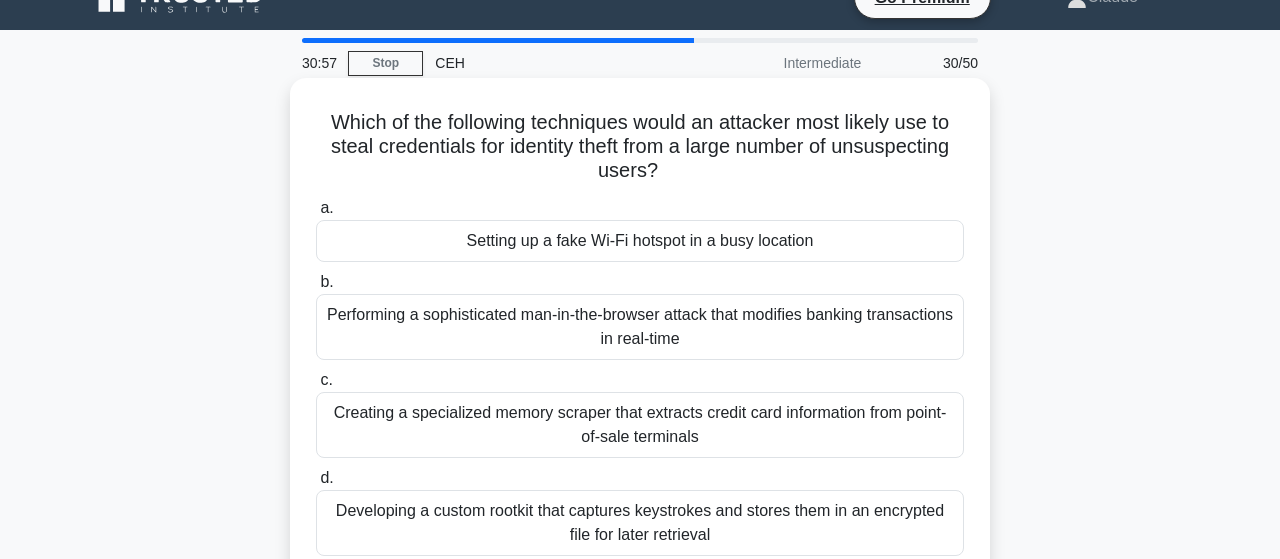 scroll, scrollTop: 0, scrollLeft: 0, axis: both 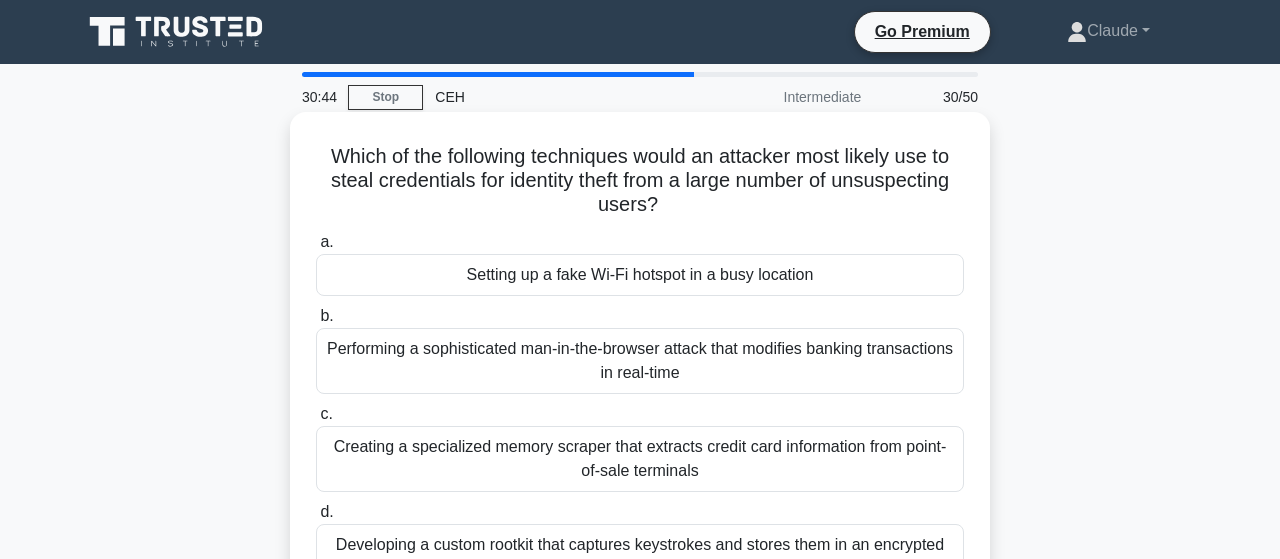 click on "Setting up a fake Wi-Fi hotspot in a busy location" at bounding box center (640, 275) 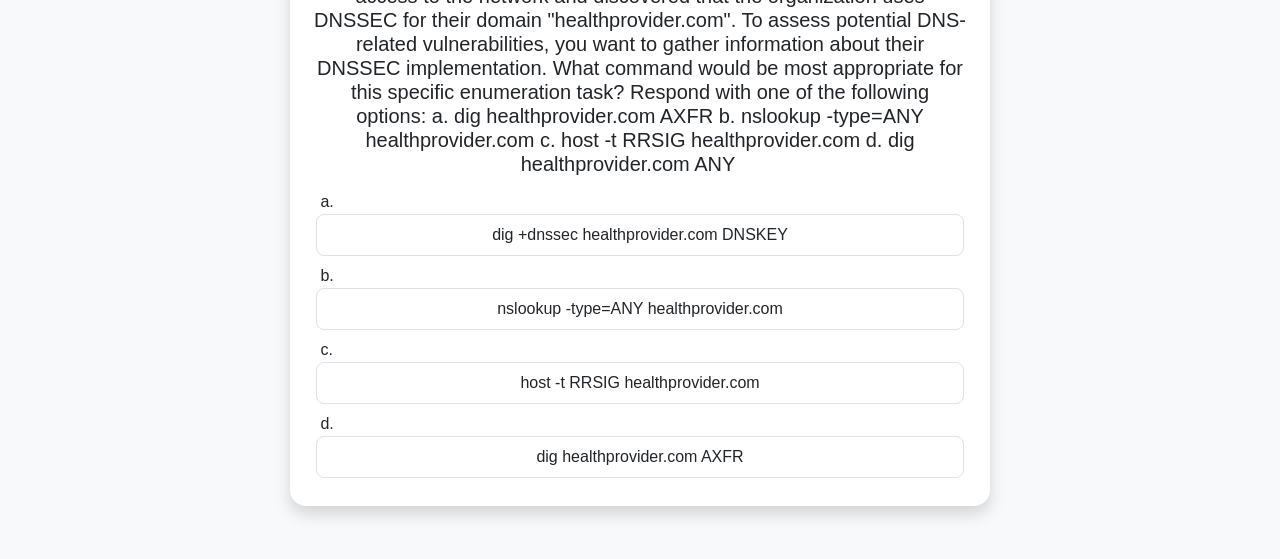 scroll, scrollTop: 104, scrollLeft: 0, axis: vertical 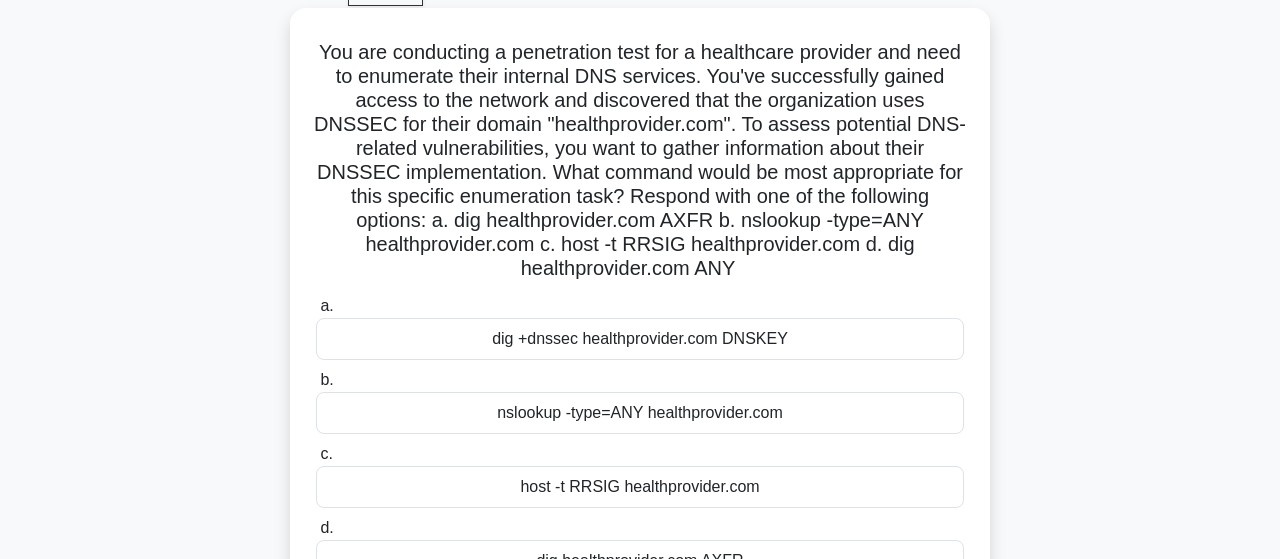 click on "dig healthprovider.com AXFR" at bounding box center (640, 561) 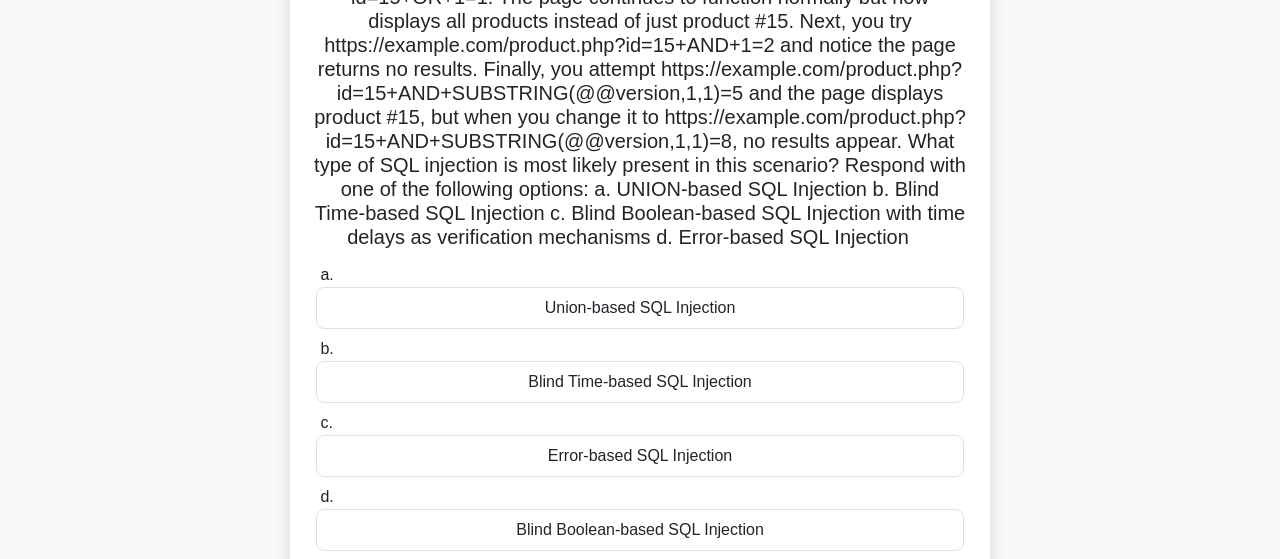 scroll, scrollTop: 312, scrollLeft: 0, axis: vertical 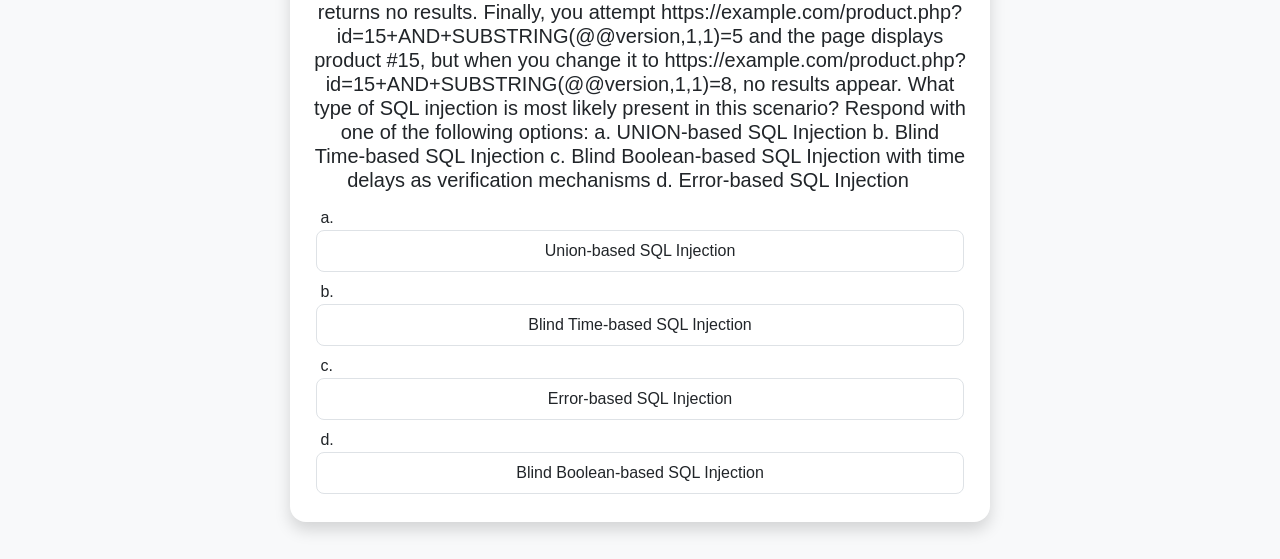 click on "Blind Boolean-based SQL Injection" at bounding box center [640, 473] 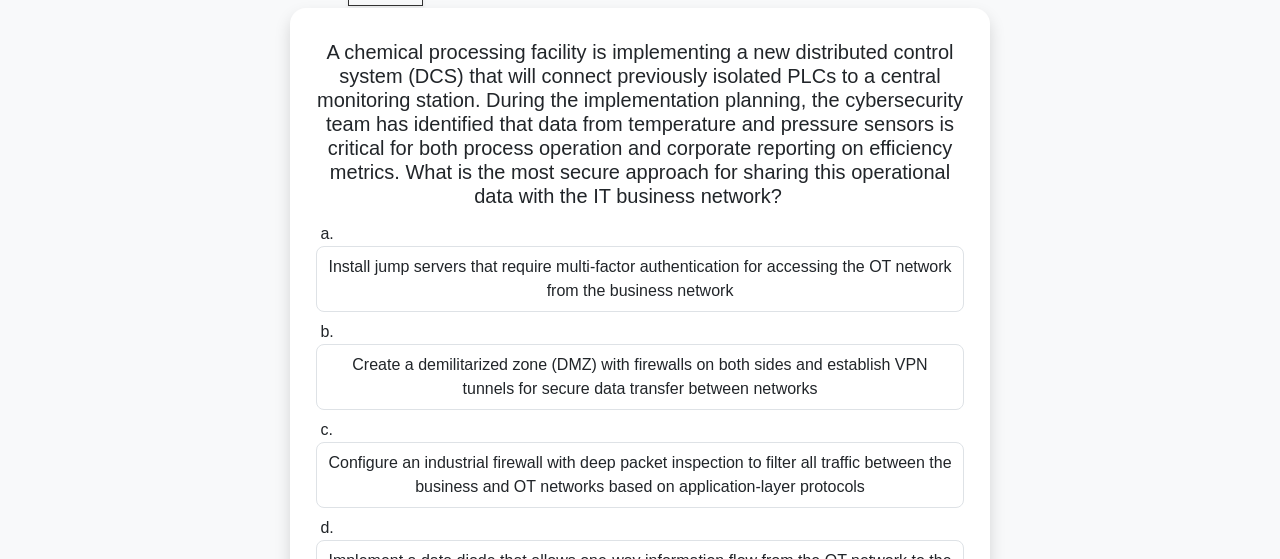 scroll, scrollTop: 208, scrollLeft: 0, axis: vertical 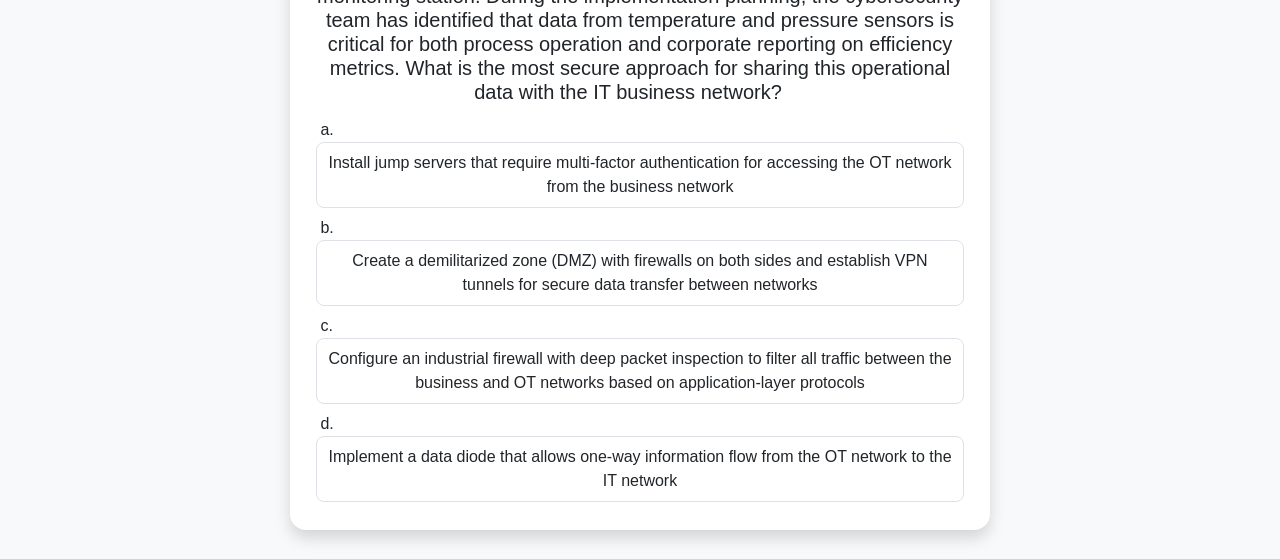 click on "Create a demilitarized zone (DMZ) with firewalls on both sides and establish VPN tunnels for secure data transfer between networks" at bounding box center (640, 273) 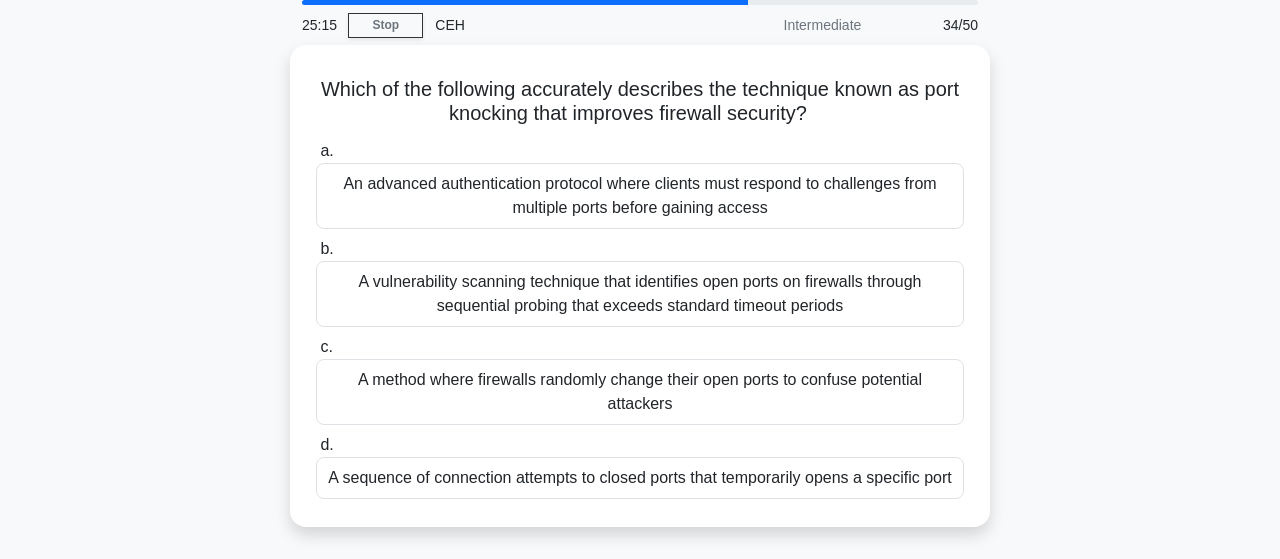 scroll, scrollTop: 104, scrollLeft: 0, axis: vertical 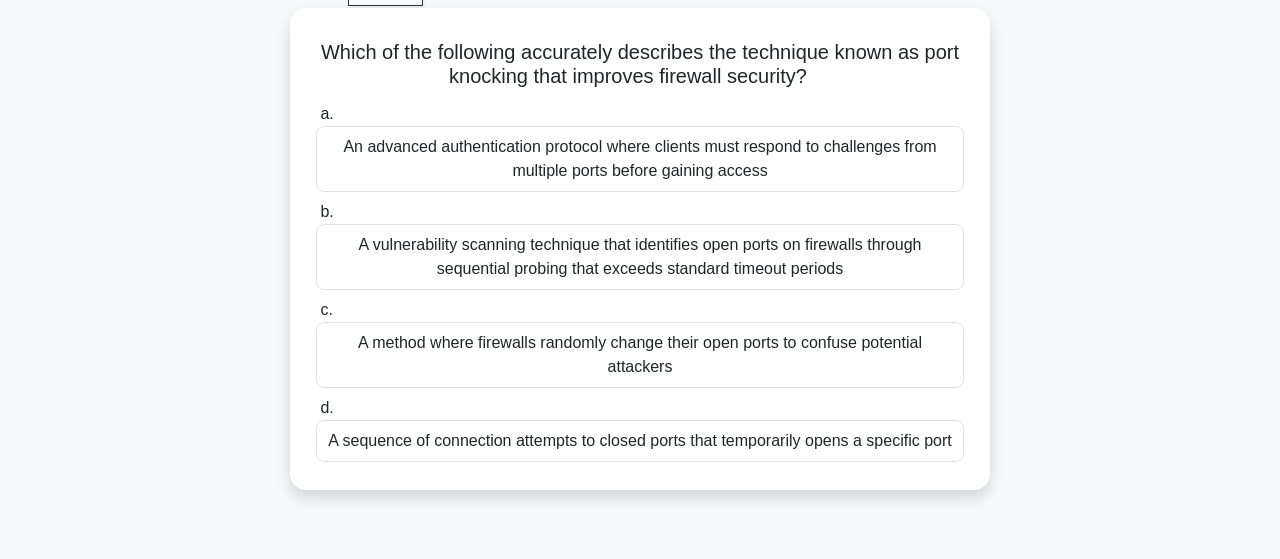 click on "A vulnerability scanning technique that identifies open ports on firewalls through sequential probing that exceeds standard timeout periods" at bounding box center (640, 257) 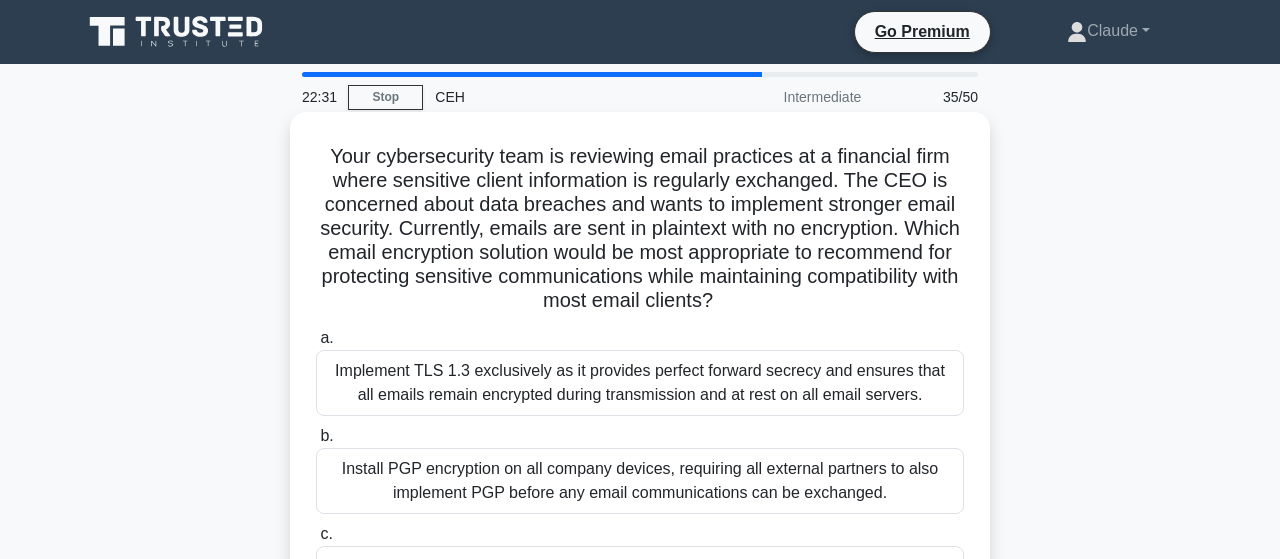 scroll, scrollTop: 104, scrollLeft: 0, axis: vertical 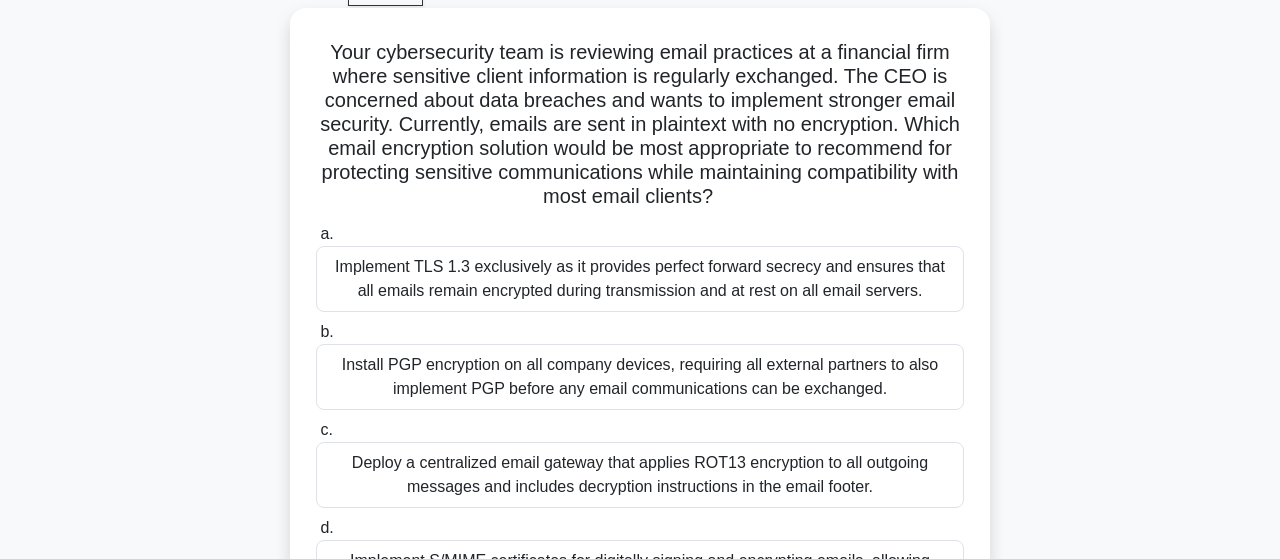 click on "Install PGP encryption on all company devices, requiring all external partners to also implement PGP before any email communications can be exchanged." at bounding box center [640, 377] 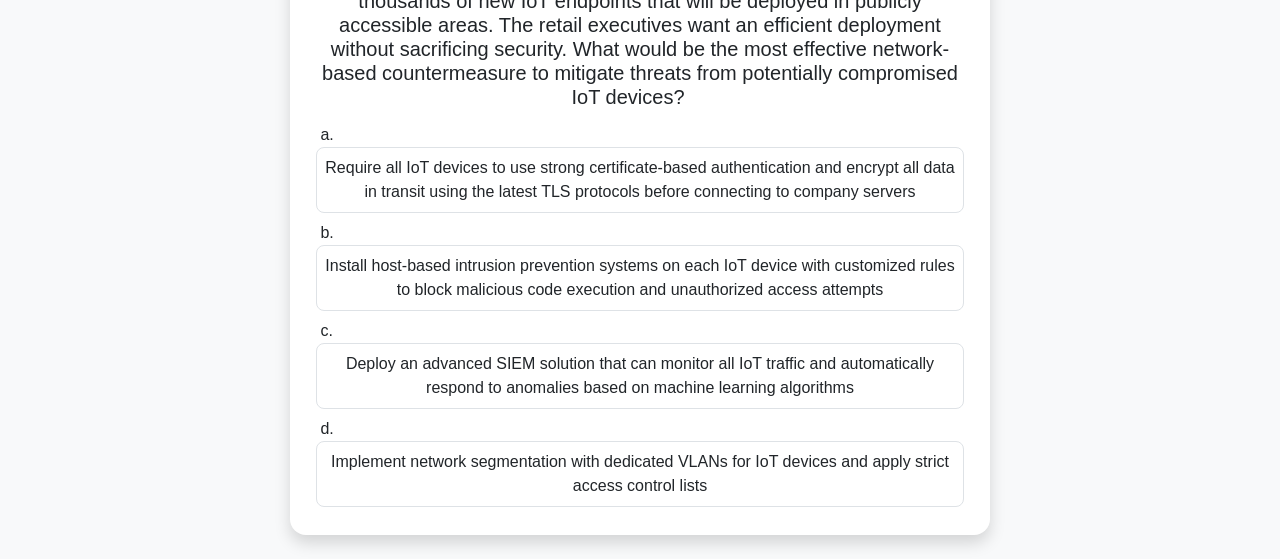 scroll, scrollTop: 312, scrollLeft: 0, axis: vertical 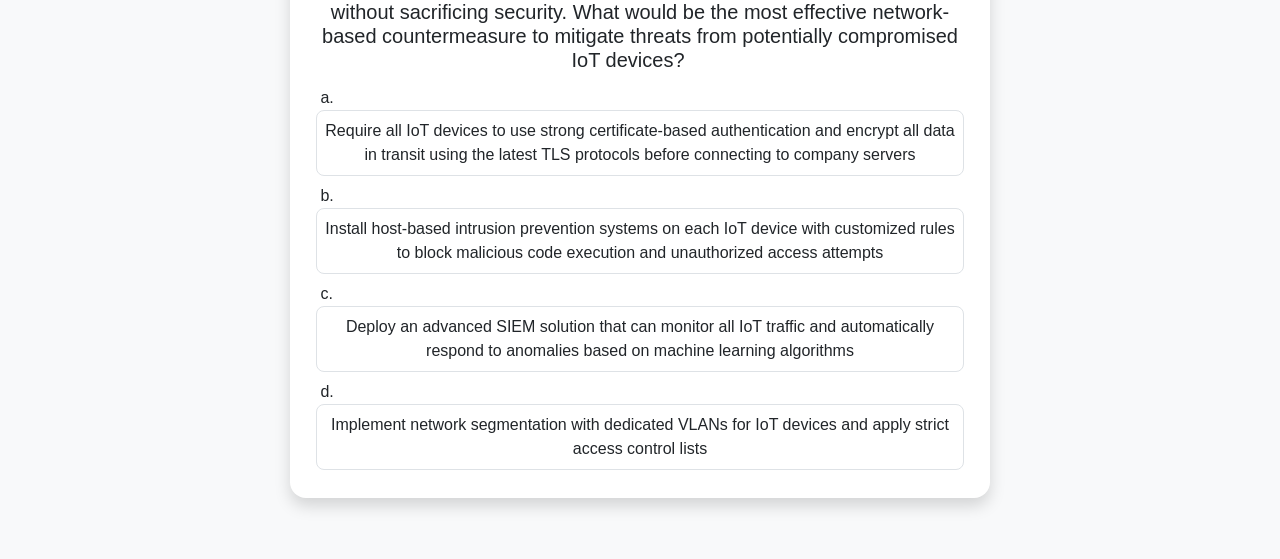 click on "Implement network segmentation with dedicated VLANs for IoT devices and apply strict access control lists" at bounding box center [640, 437] 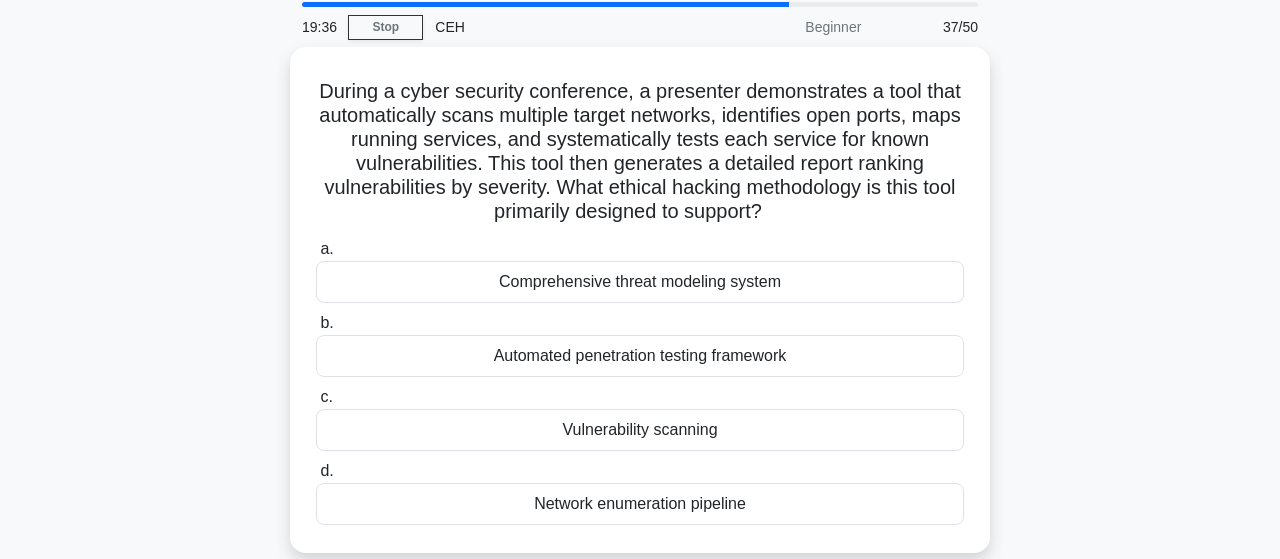 scroll, scrollTop: 104, scrollLeft: 0, axis: vertical 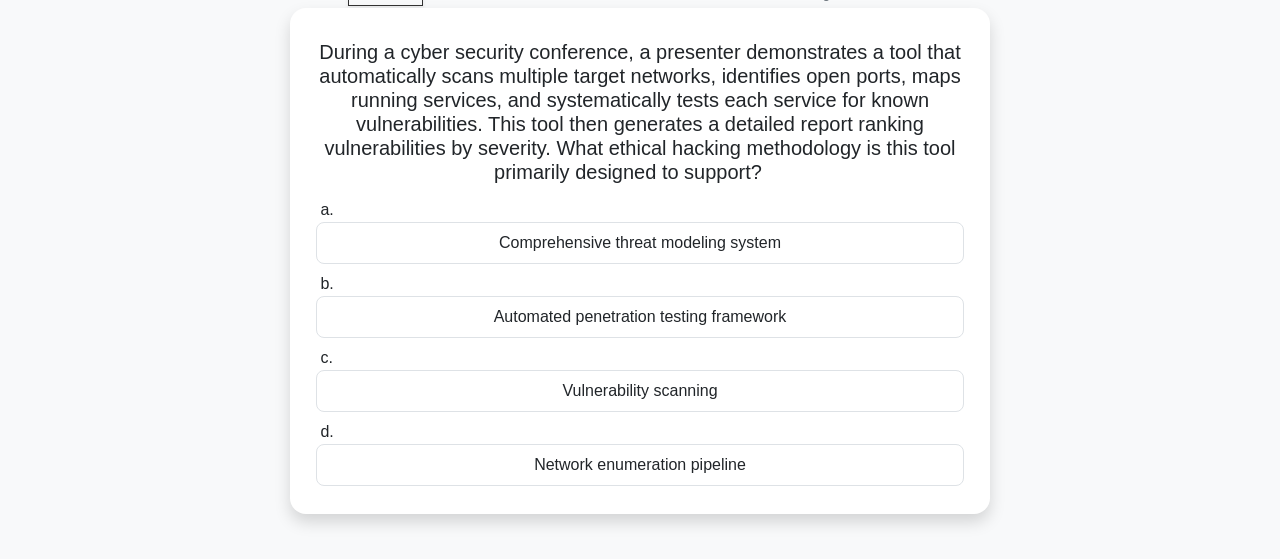 click on "Vulnerability scanning" at bounding box center (640, 391) 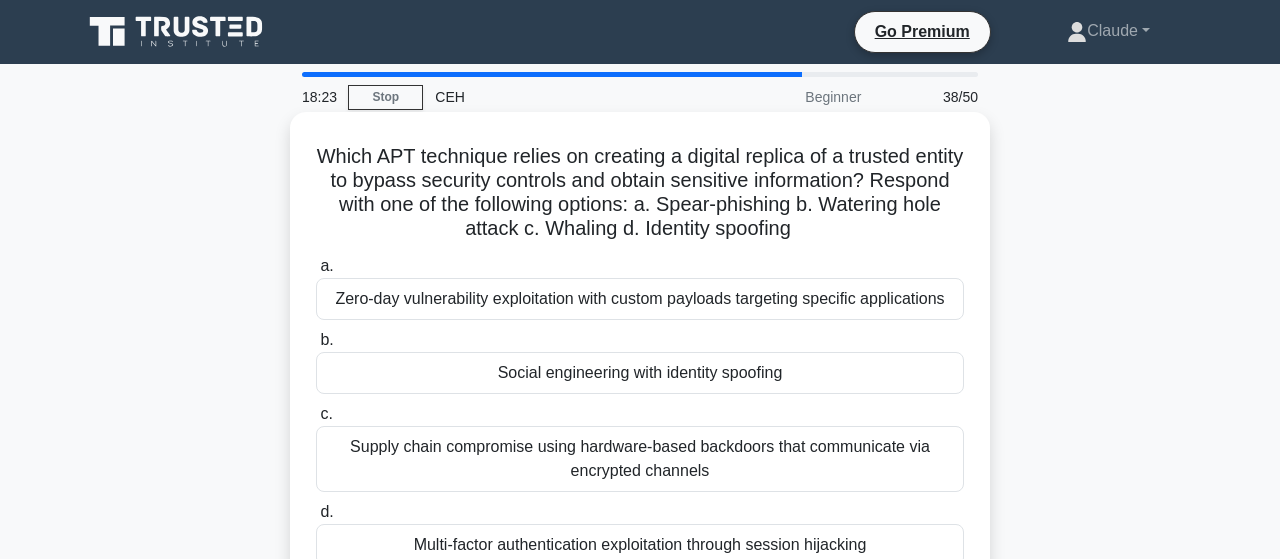 scroll, scrollTop: 0, scrollLeft: 0, axis: both 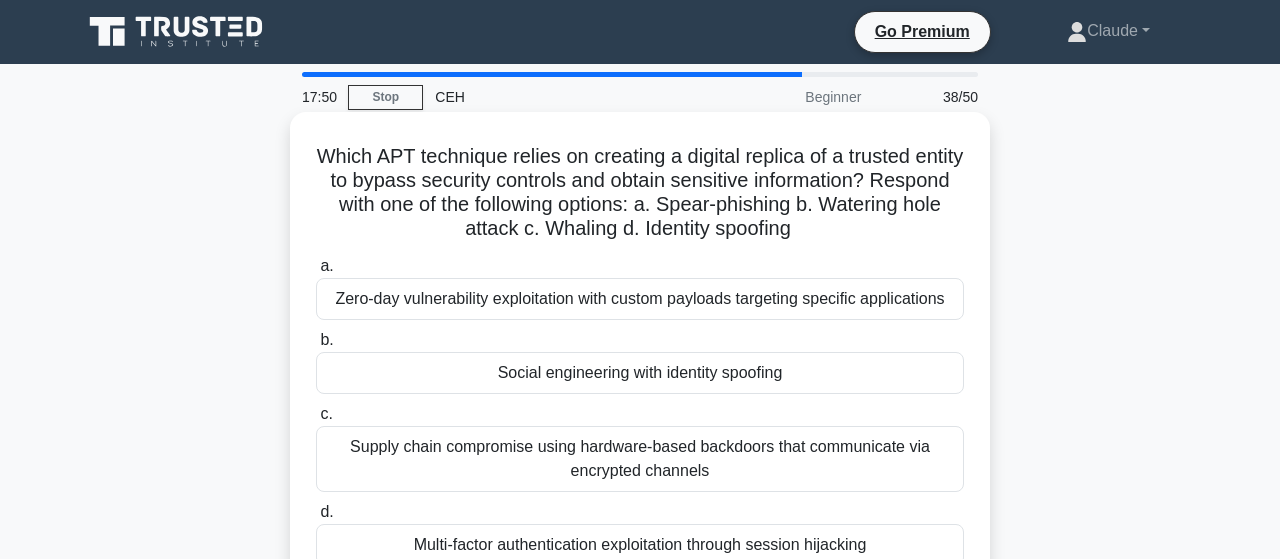click on "Social engineering with identity spoofing" at bounding box center (640, 373) 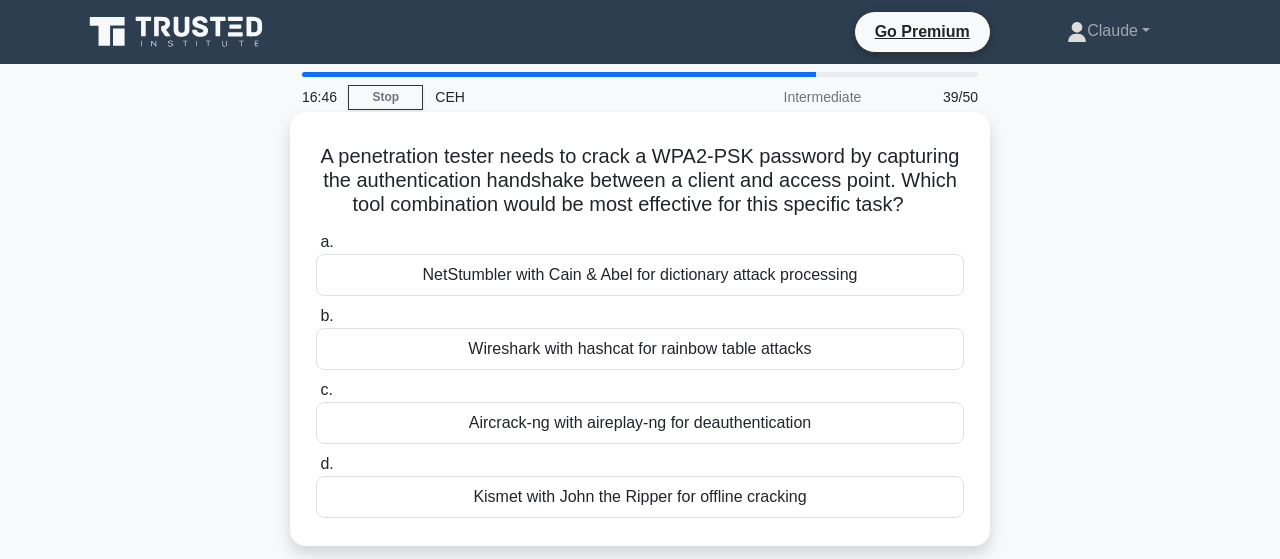 click on "Wireshark with hashcat for rainbow table attacks" at bounding box center [640, 349] 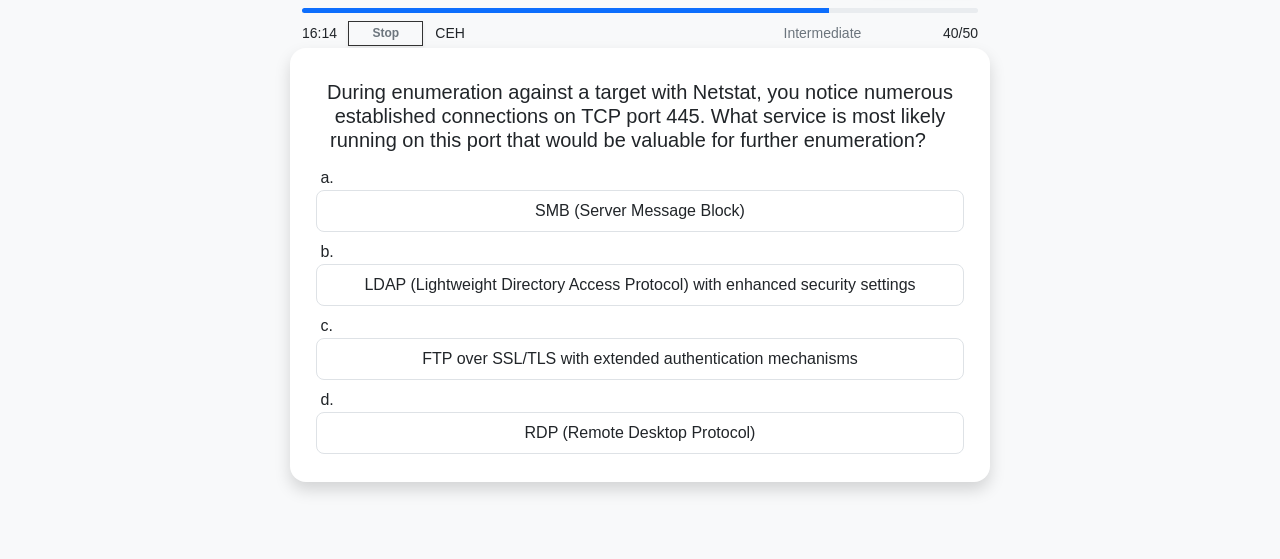 scroll, scrollTop: 104, scrollLeft: 0, axis: vertical 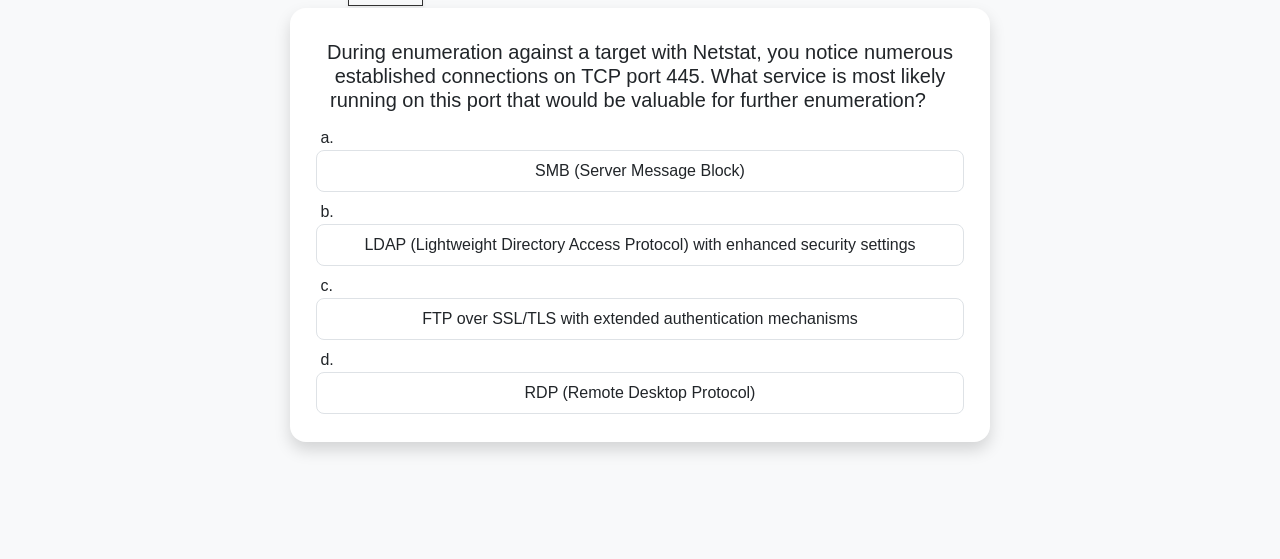 click on "SMB (Server Message Block)" at bounding box center [640, 171] 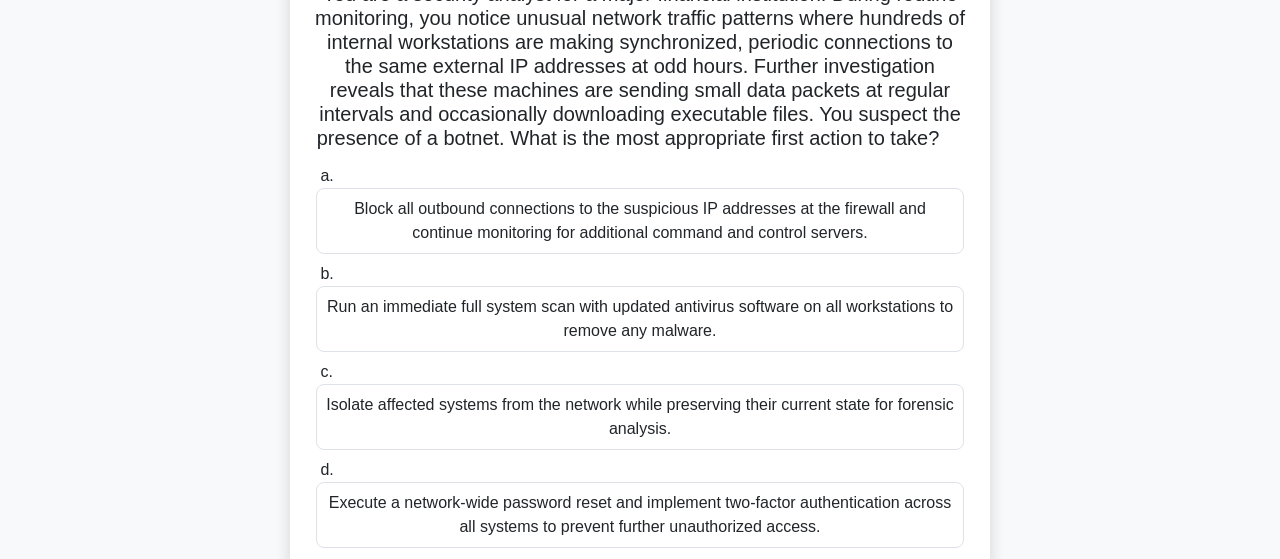 scroll, scrollTop: 208, scrollLeft: 0, axis: vertical 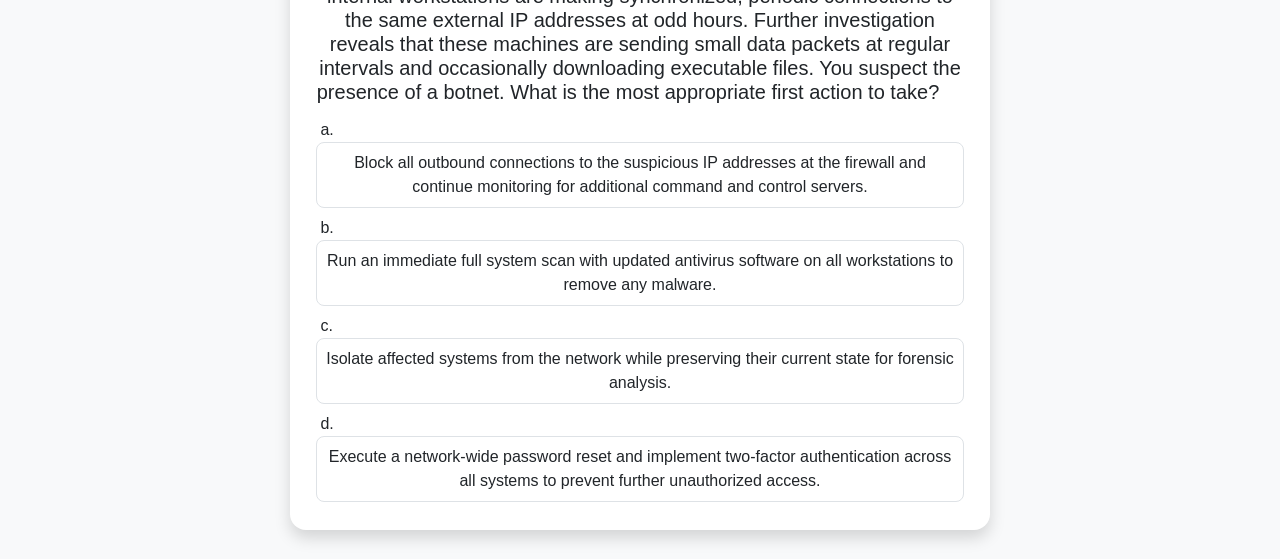 click on "Block all outbound connections to the suspicious IP addresses at the firewall and continue monitoring for additional command and control servers." at bounding box center (640, 175) 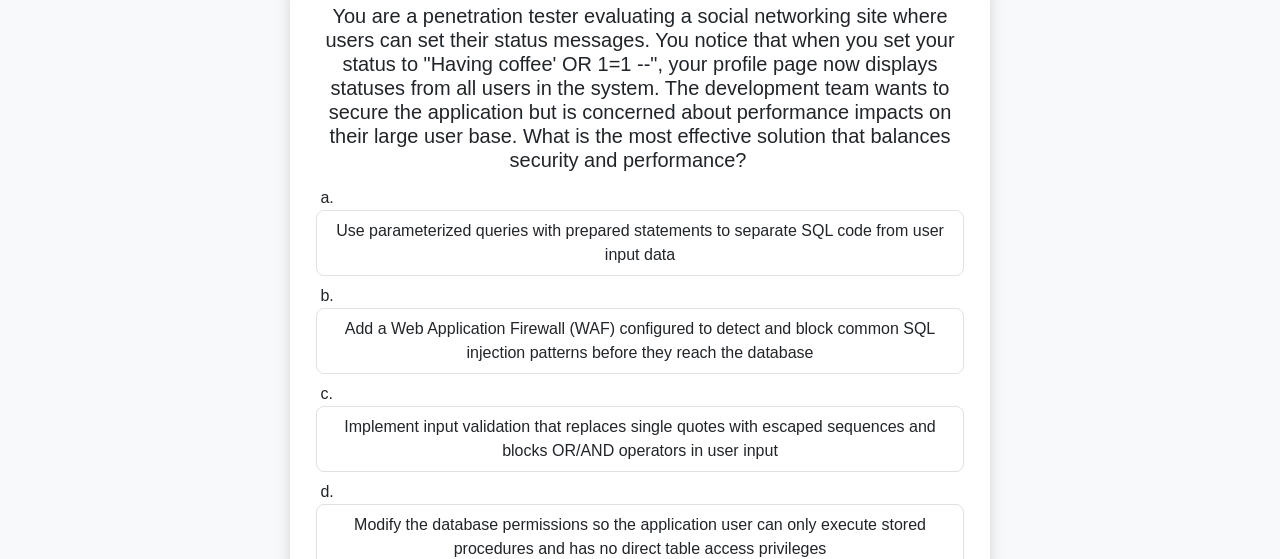 scroll, scrollTop: 104, scrollLeft: 0, axis: vertical 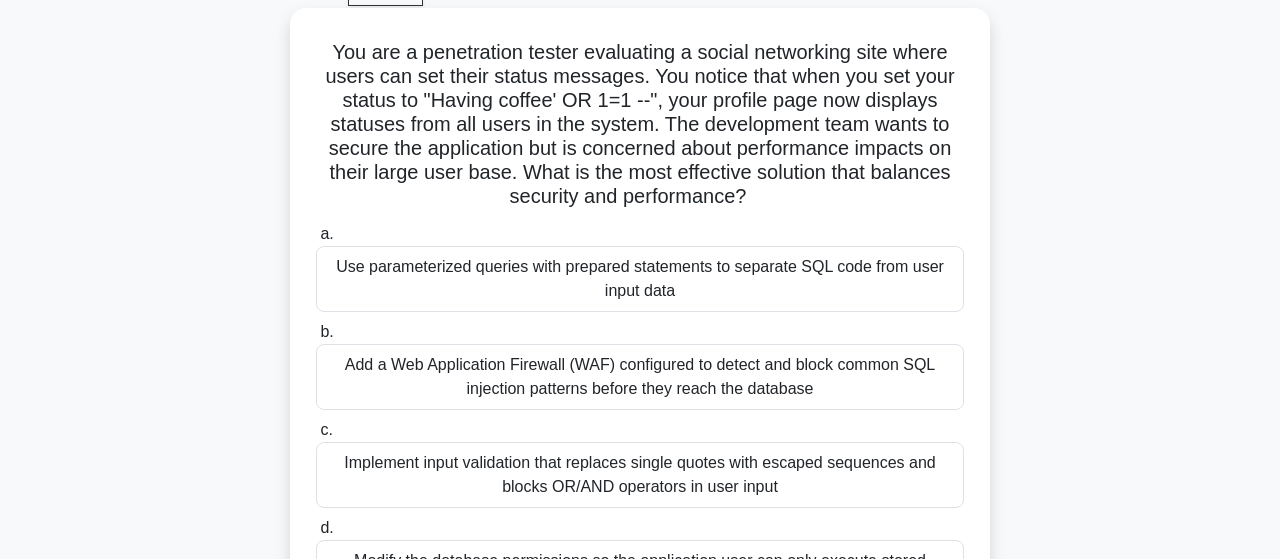 click on "Use parameterized queries with prepared statements to separate SQL code from user input data" at bounding box center [640, 279] 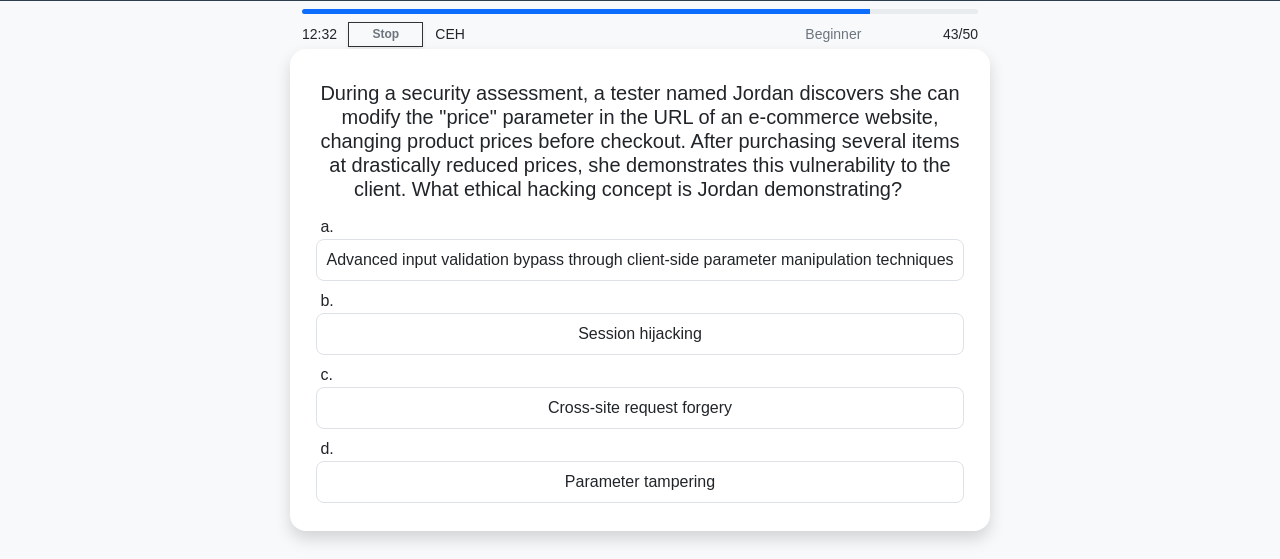 scroll, scrollTop: 104, scrollLeft: 0, axis: vertical 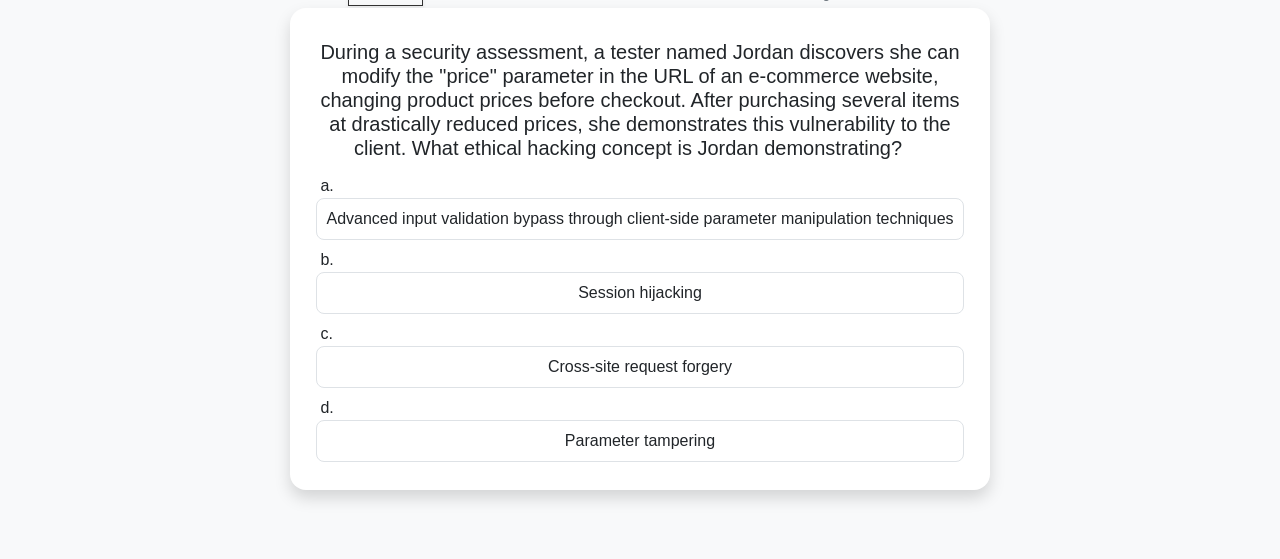 click on "Parameter tampering" at bounding box center (640, 441) 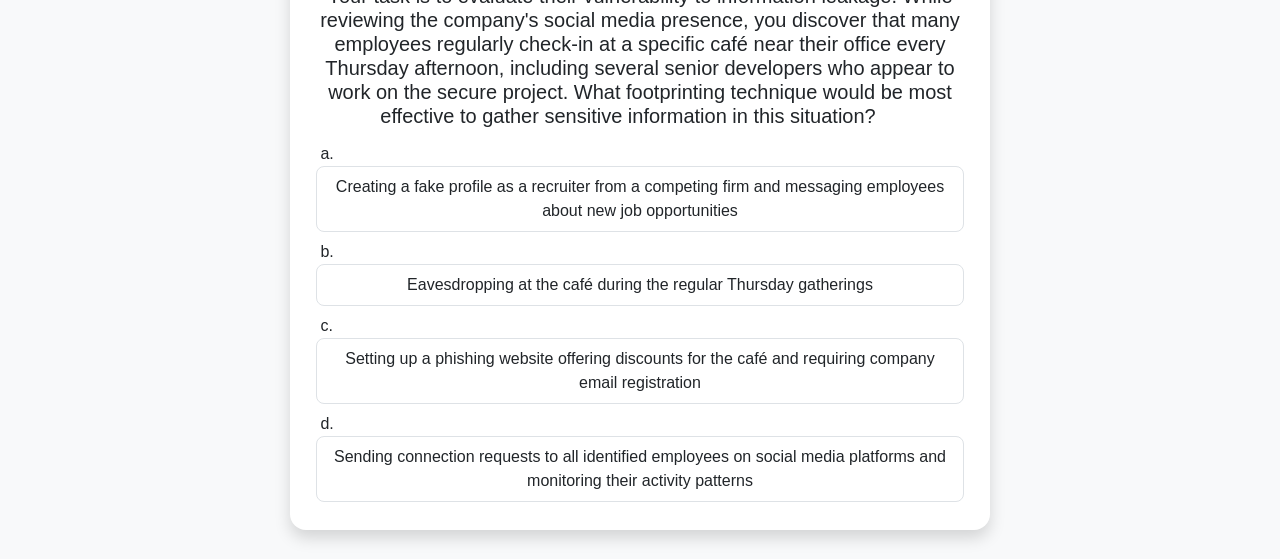 scroll, scrollTop: 104, scrollLeft: 0, axis: vertical 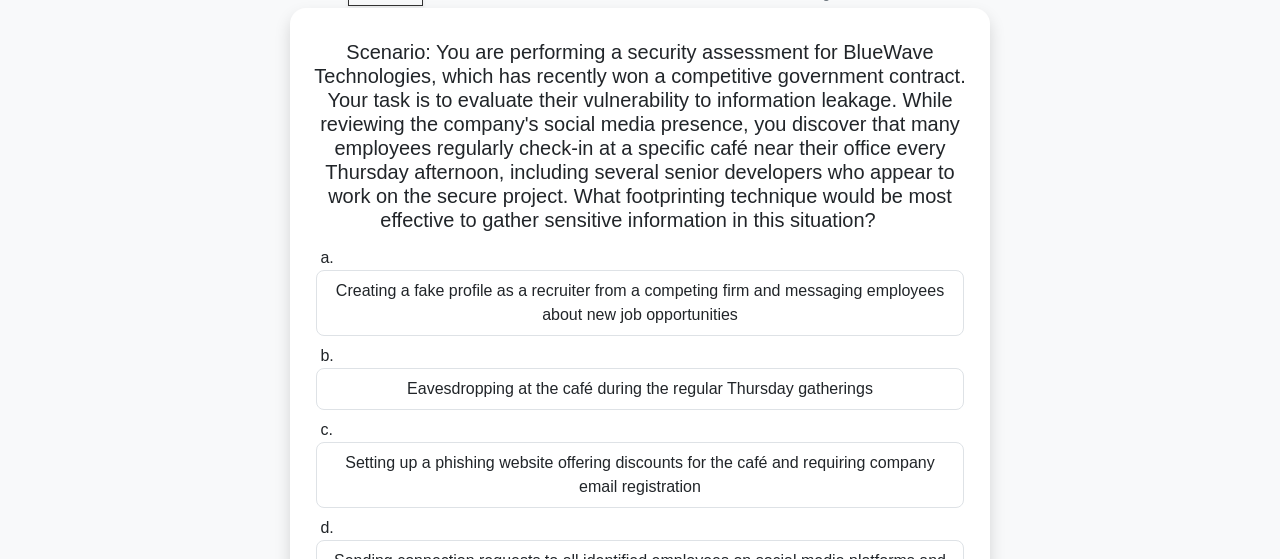 click on "Eavesdropping at the café during the regular Thursday gatherings" at bounding box center [640, 389] 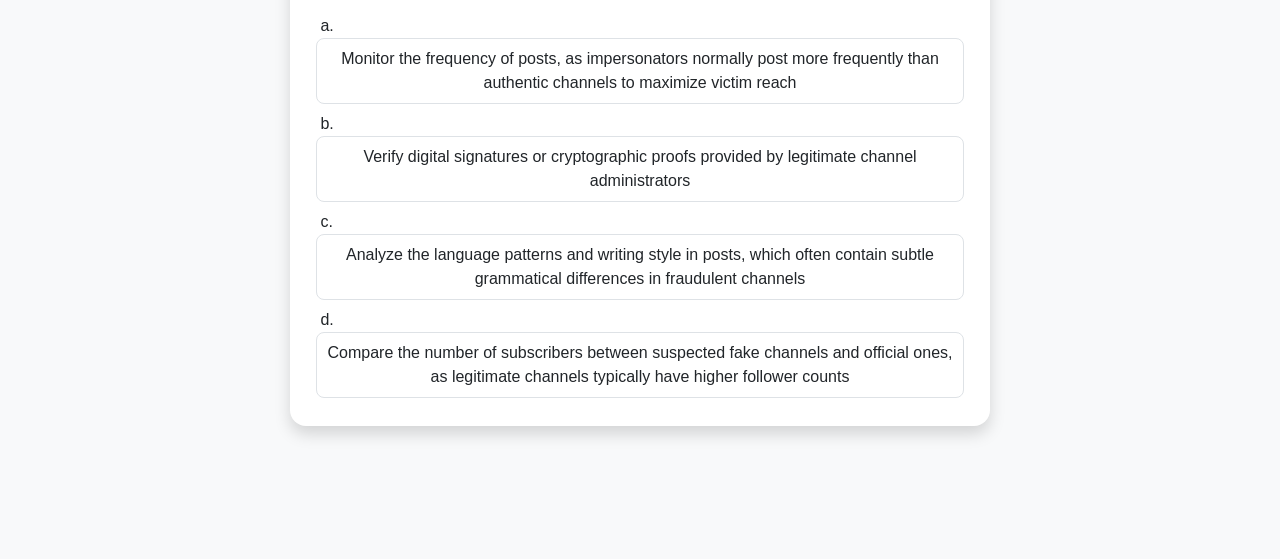 scroll, scrollTop: 208, scrollLeft: 0, axis: vertical 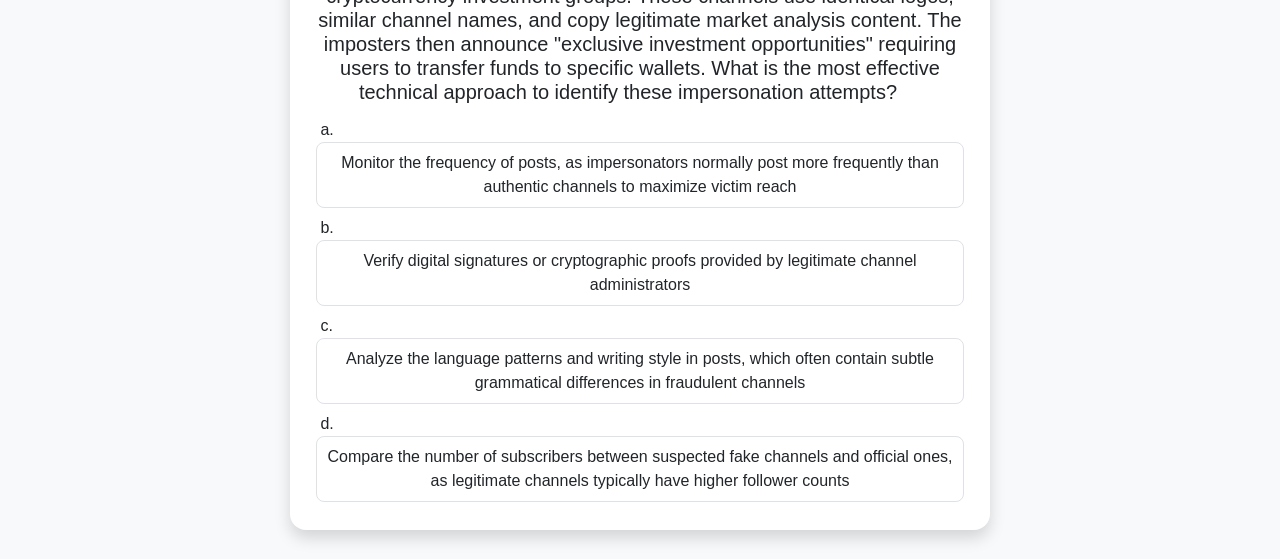 click on "Monitor the frequency of posts, as impersonators normally post more frequently than authentic channels to maximize victim reach" at bounding box center (640, 175) 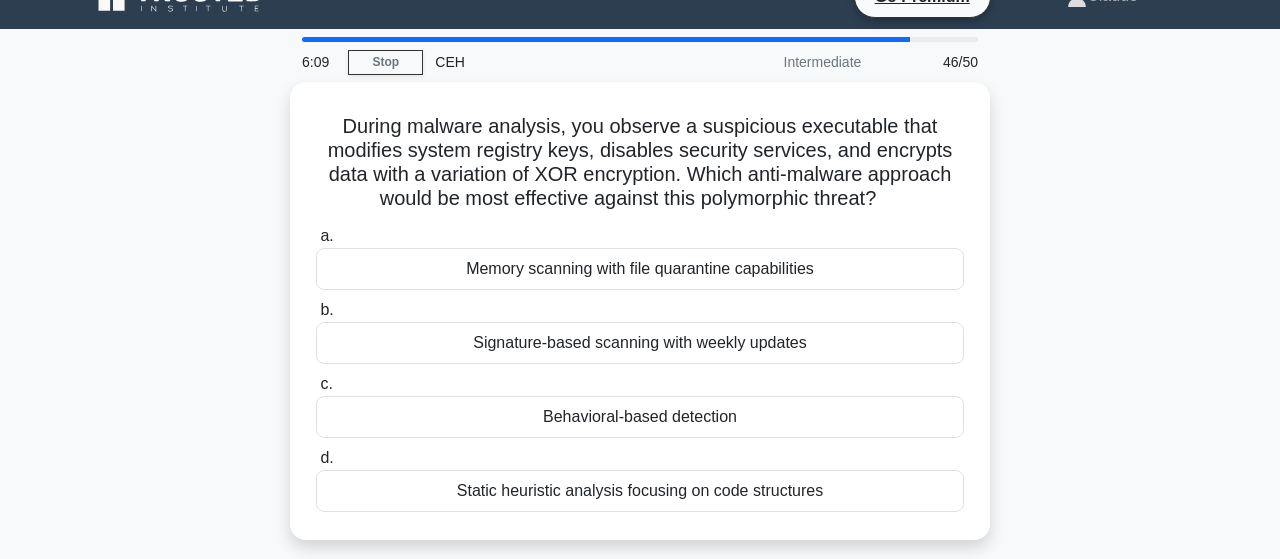 scroll, scrollTop: 0, scrollLeft: 0, axis: both 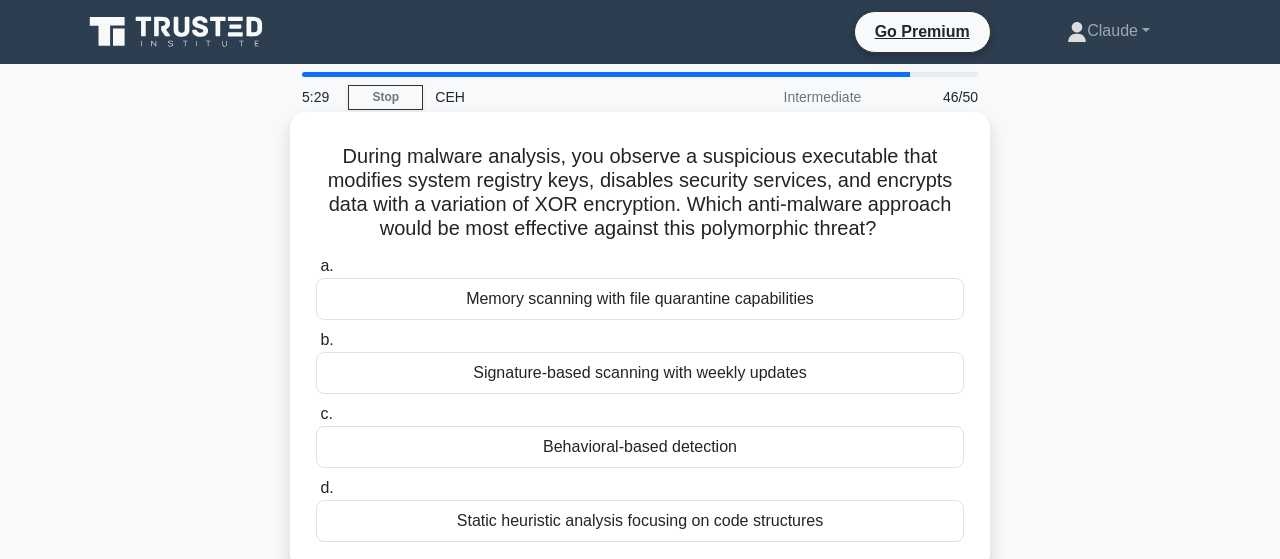 click on "Behavioral-based detection" at bounding box center [640, 447] 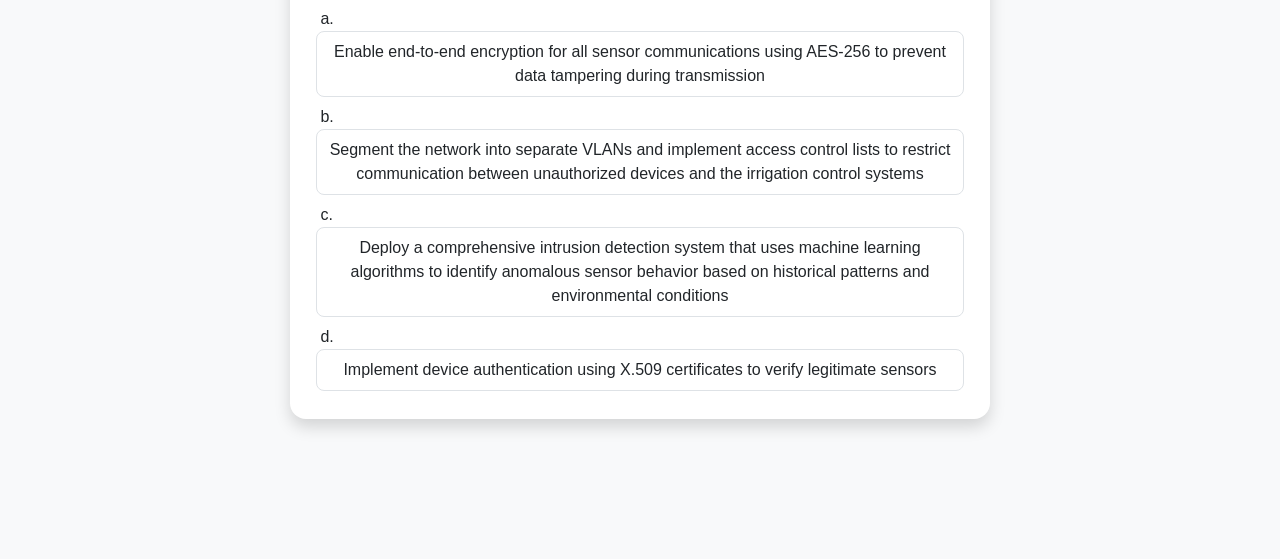 scroll, scrollTop: 312, scrollLeft: 0, axis: vertical 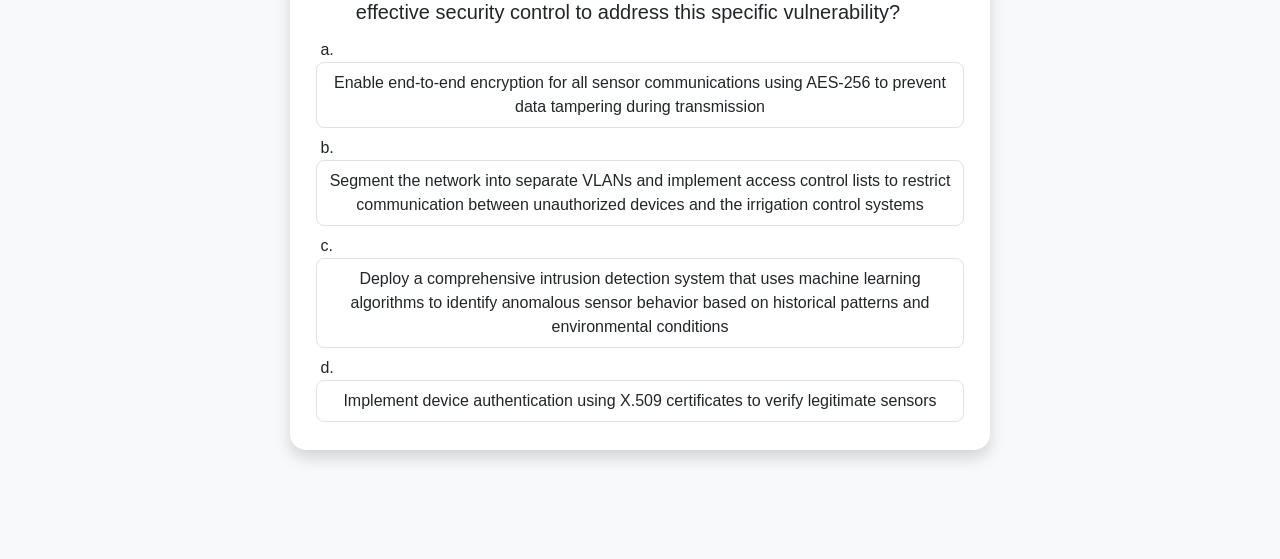click on "Implement device authentication using X.509 certificates to verify legitimate sensors" at bounding box center [640, 401] 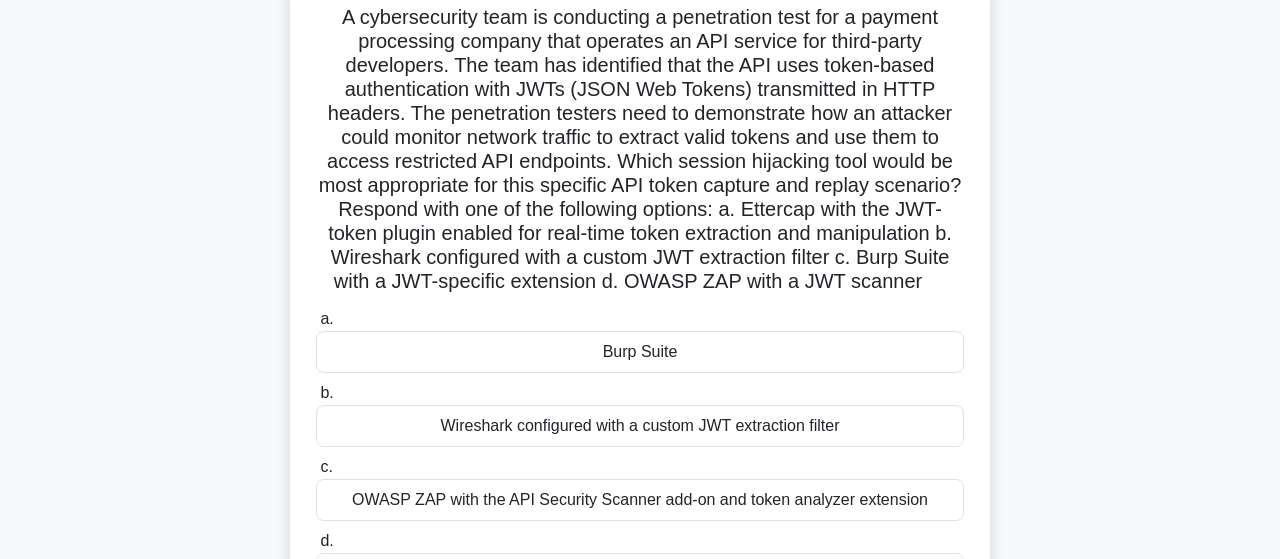 scroll, scrollTop: 104, scrollLeft: 0, axis: vertical 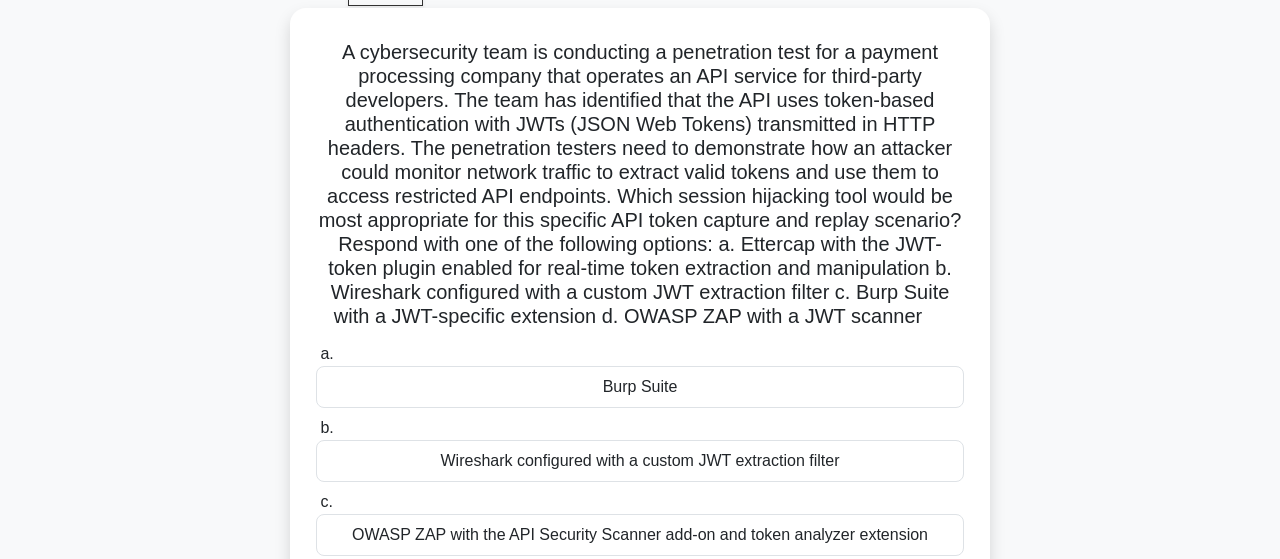 click on "Wireshark configured with a custom JWT extraction filter" at bounding box center [640, 461] 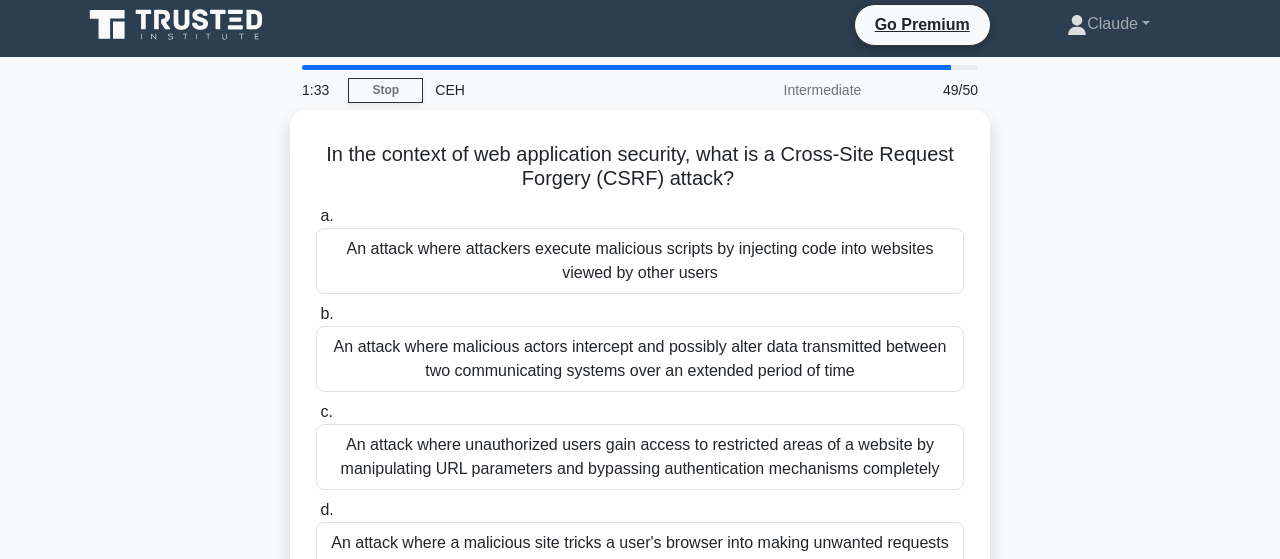 scroll, scrollTop: 104, scrollLeft: 0, axis: vertical 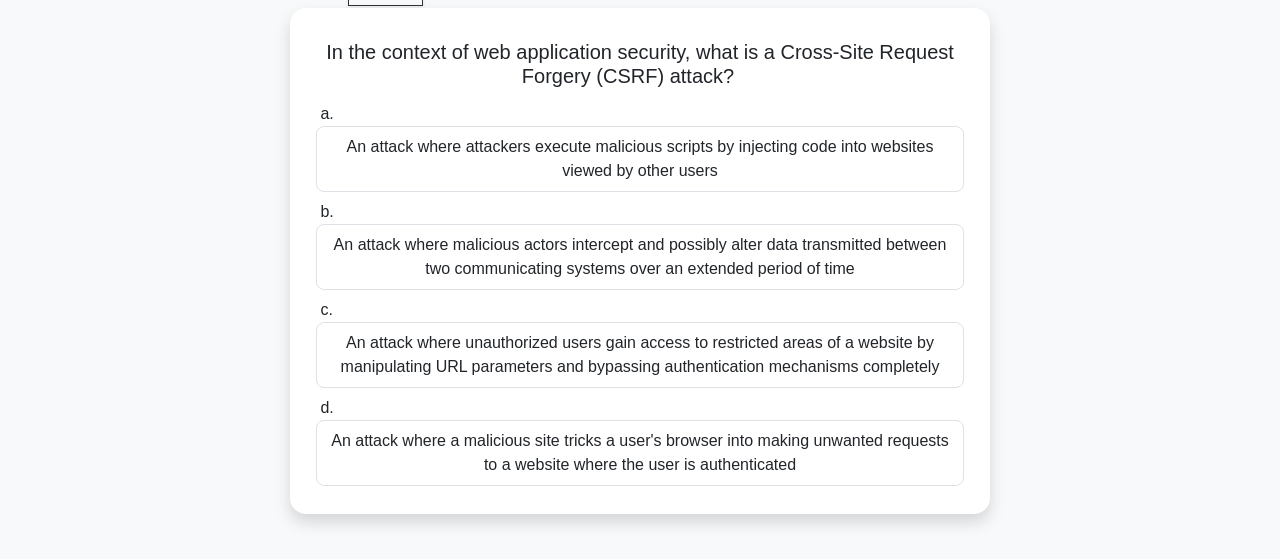 click on "An attack where a malicious site tricks a user's browser into making unwanted requests to a website where the user is authenticated" at bounding box center [640, 453] 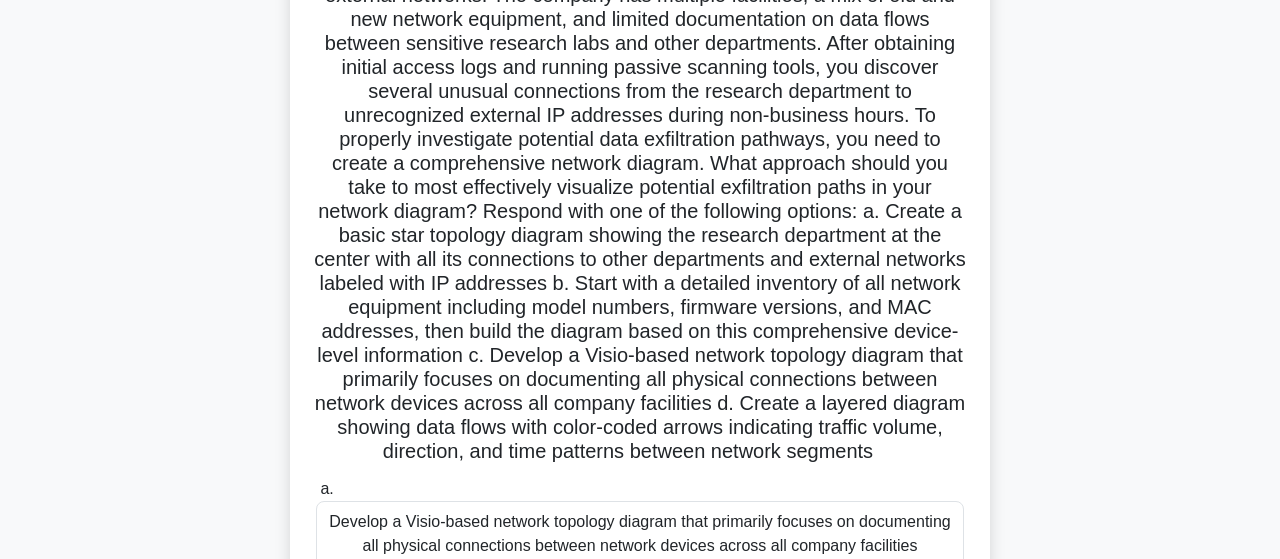 scroll, scrollTop: 313, scrollLeft: 0, axis: vertical 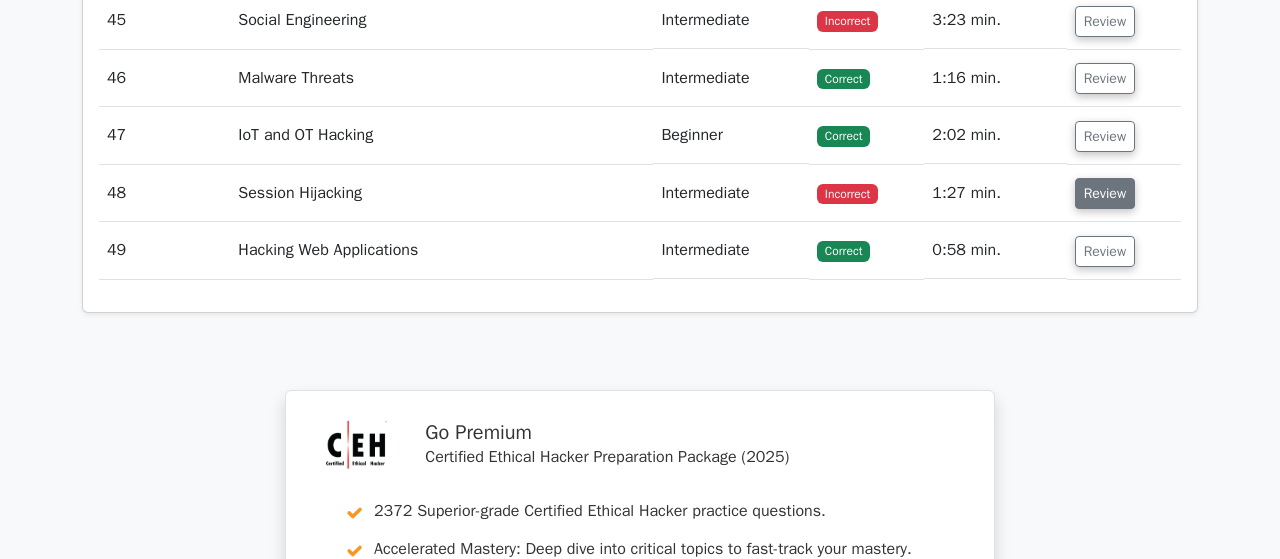click on "Review" at bounding box center (1105, 193) 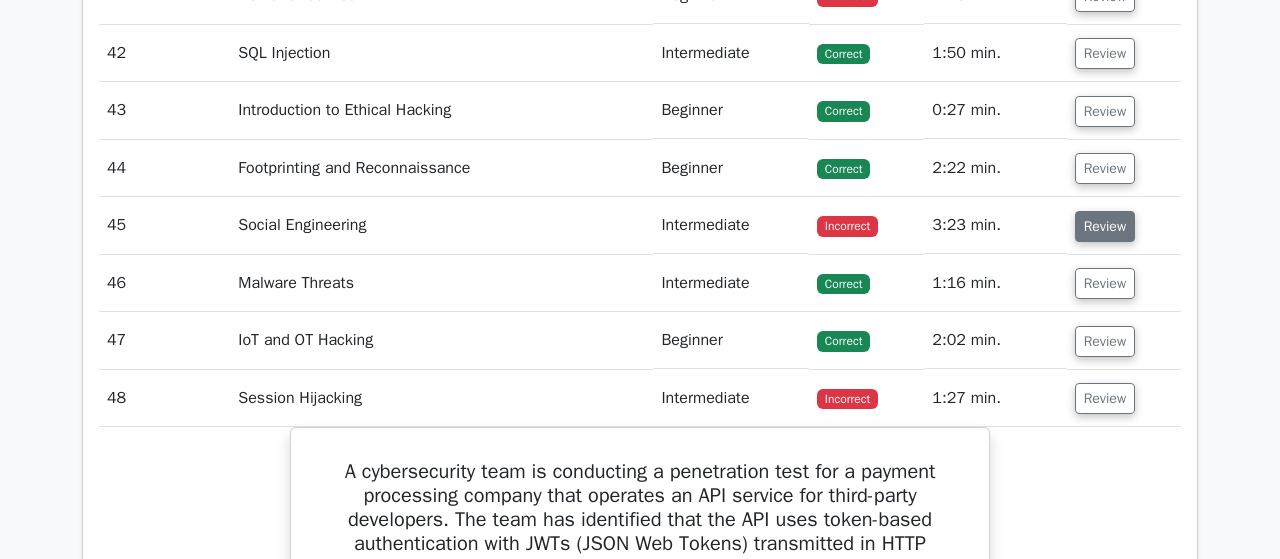 scroll, scrollTop: 5824, scrollLeft: 0, axis: vertical 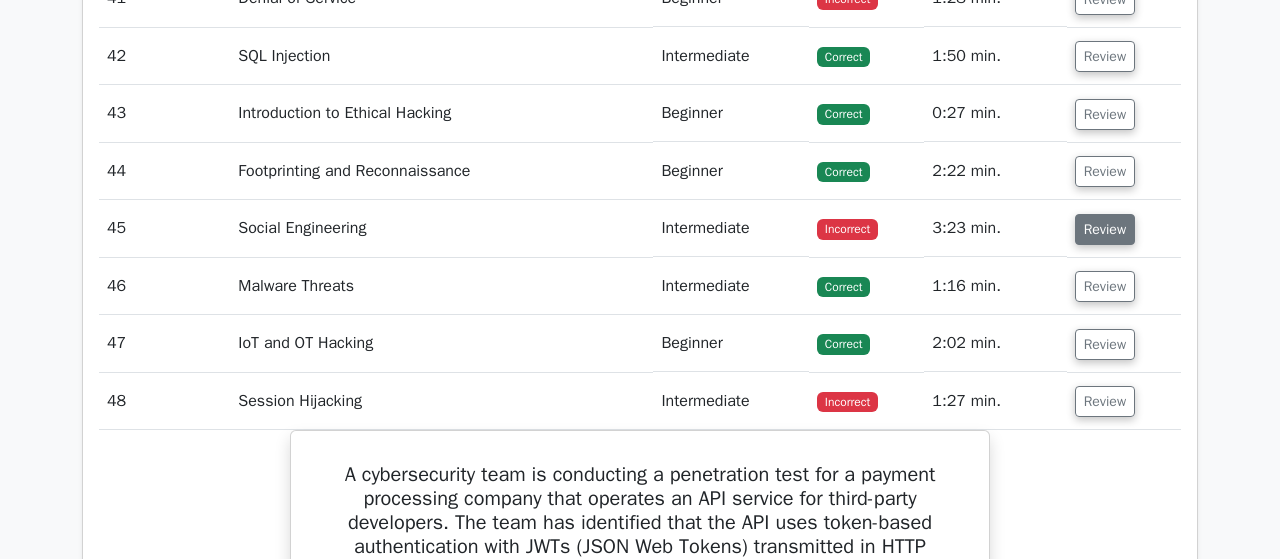 click on "Review" at bounding box center [1105, 229] 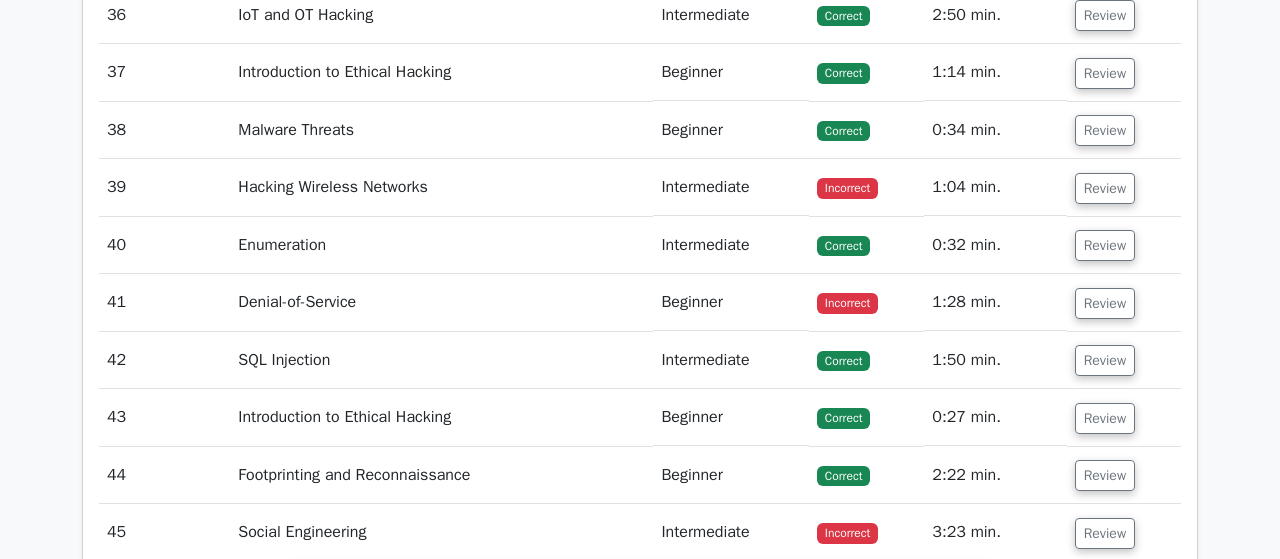 scroll, scrollTop: 5512, scrollLeft: 0, axis: vertical 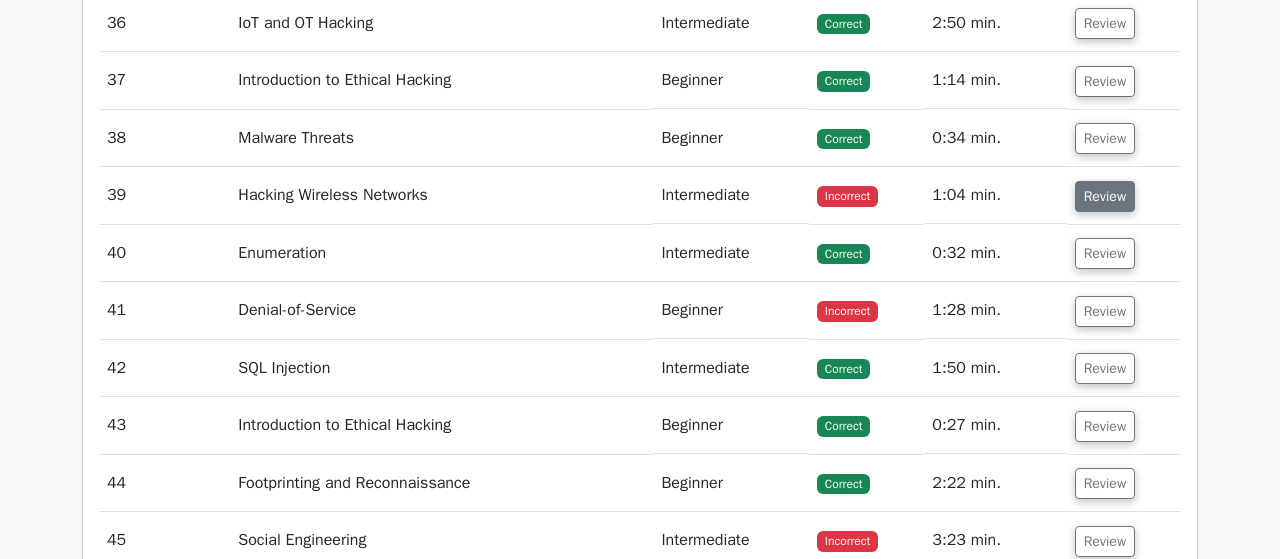 click on "Review" at bounding box center [1105, 196] 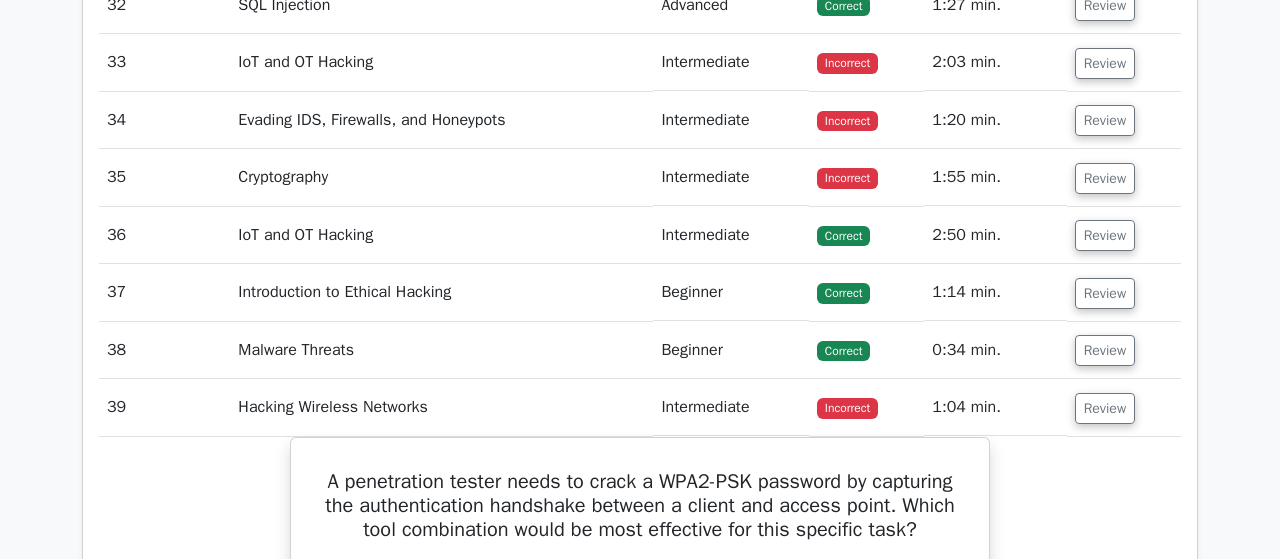 scroll, scrollTop: 5200, scrollLeft: 0, axis: vertical 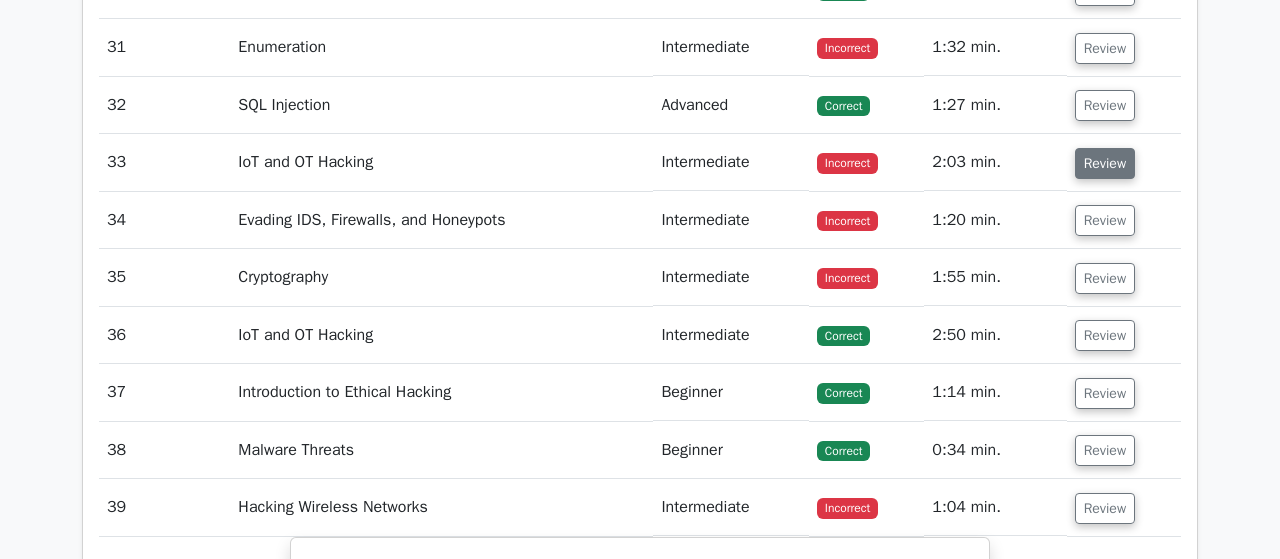 click on "Review" at bounding box center [1105, 163] 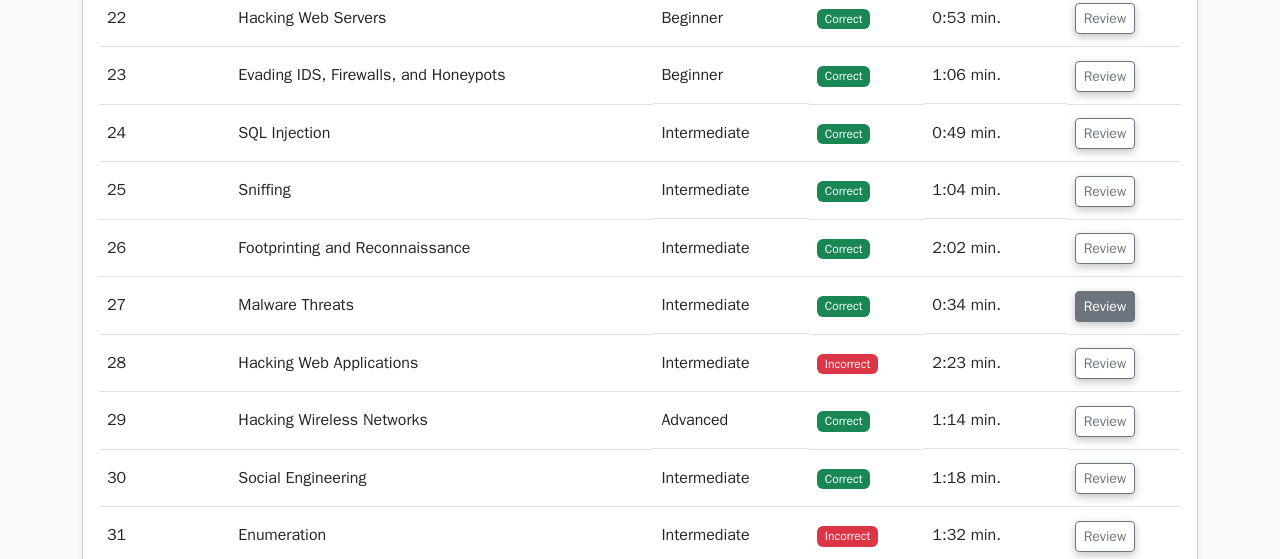 scroll, scrollTop: 4680, scrollLeft: 0, axis: vertical 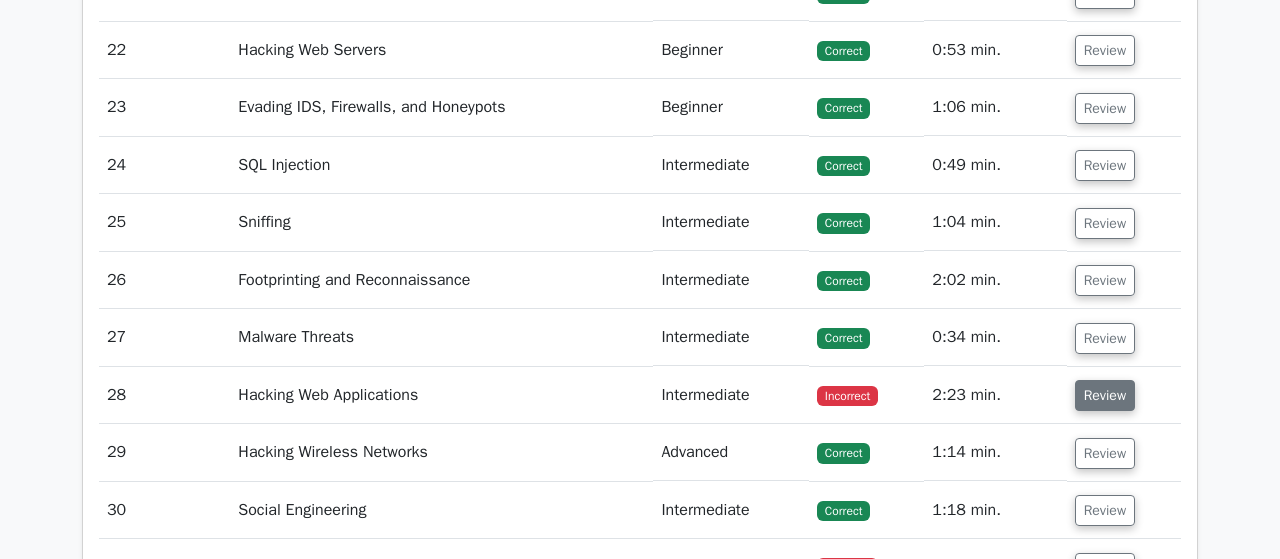 click on "Review" at bounding box center [1105, 395] 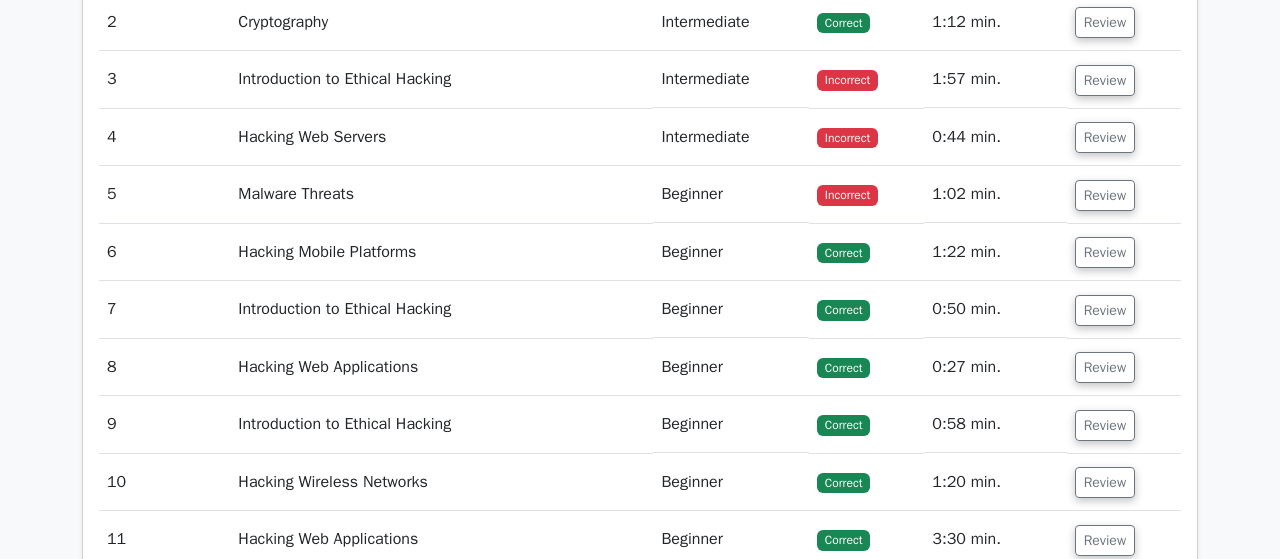 scroll, scrollTop: 3536, scrollLeft: 0, axis: vertical 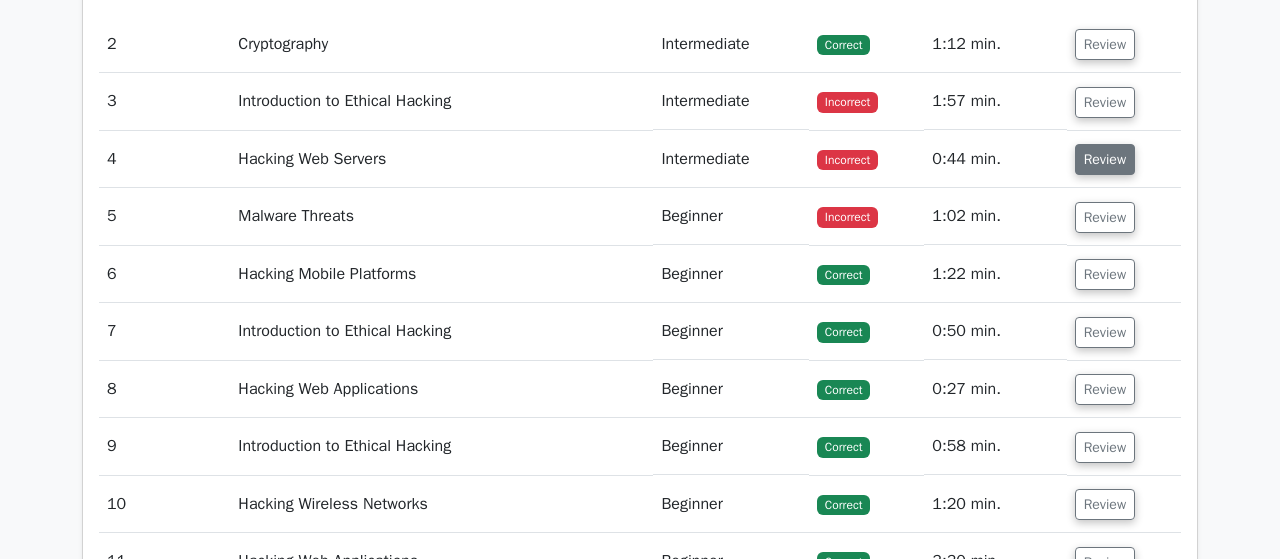 click on "Review" at bounding box center (1105, 159) 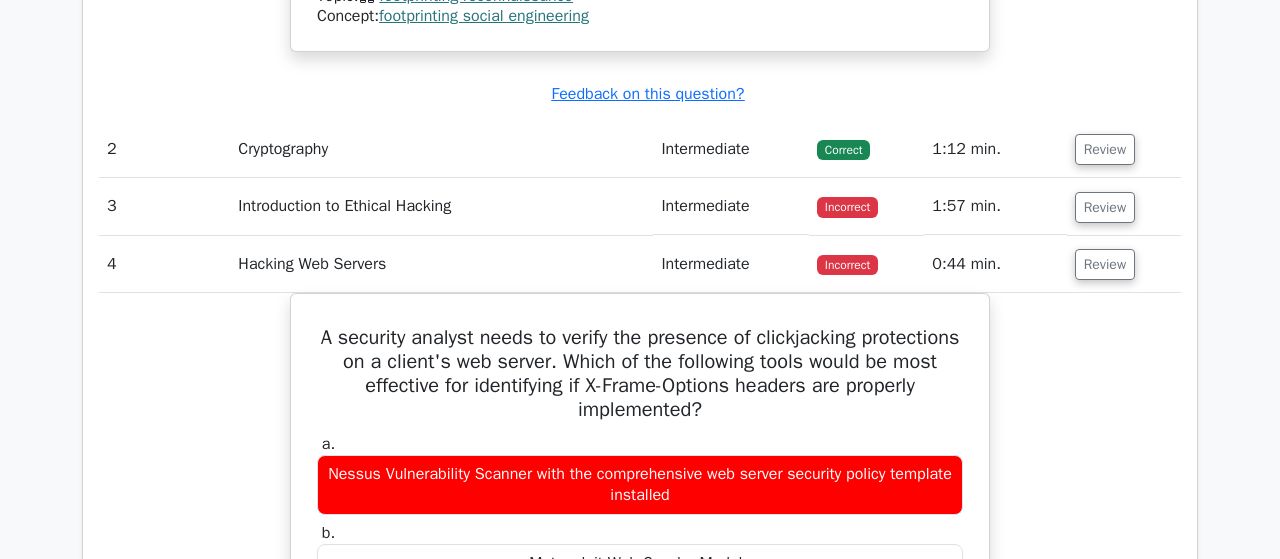 scroll, scrollTop: 3432, scrollLeft: 0, axis: vertical 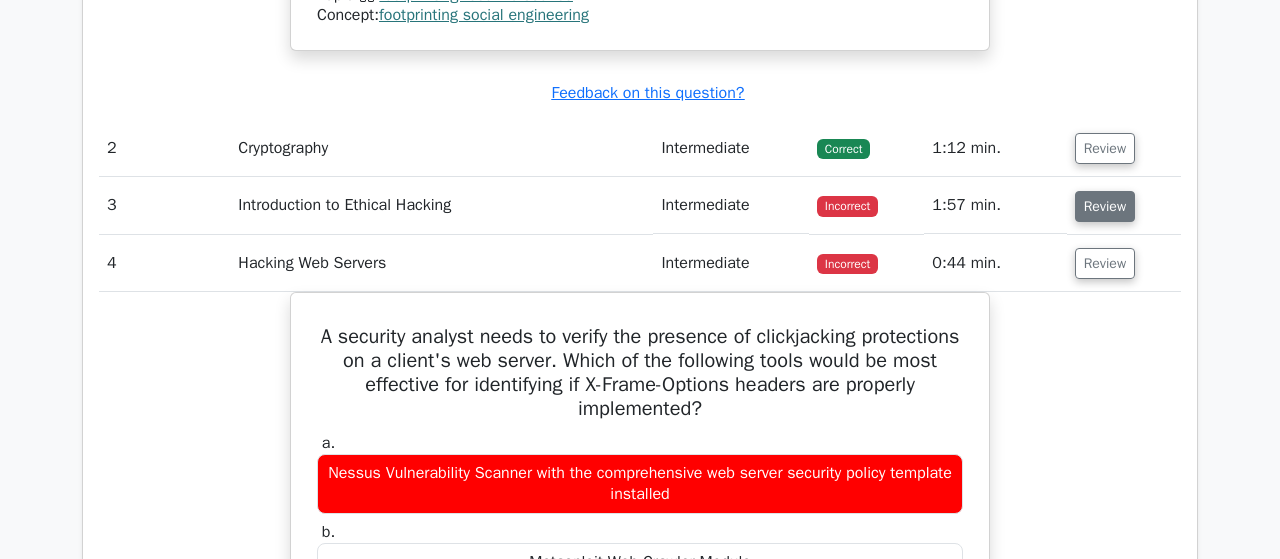 click on "Review" at bounding box center [1105, 206] 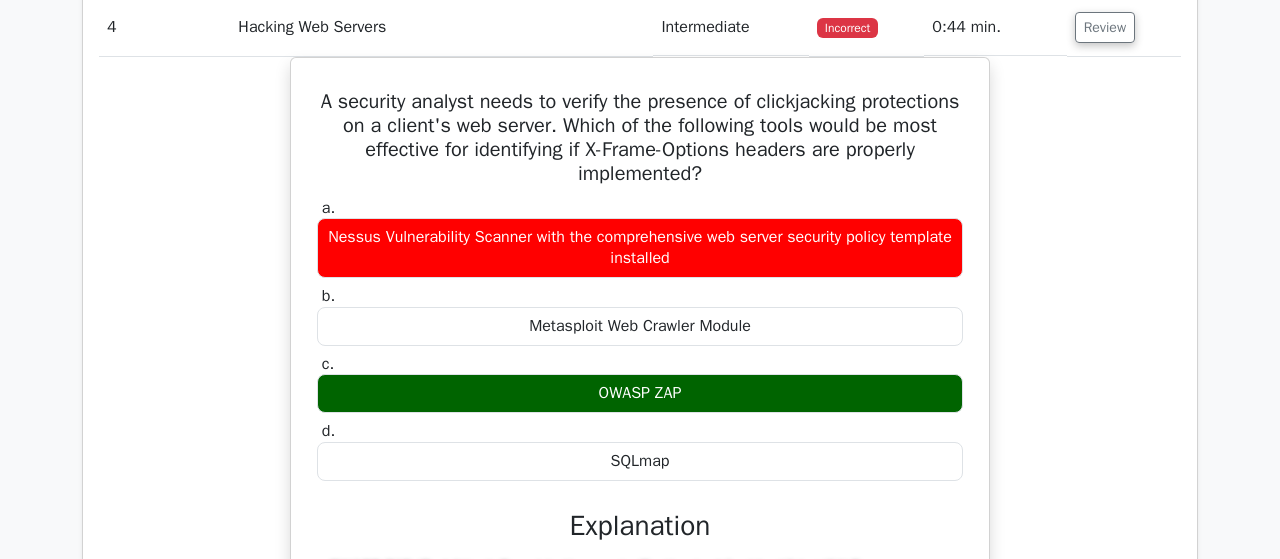 scroll, scrollTop: 4992, scrollLeft: 0, axis: vertical 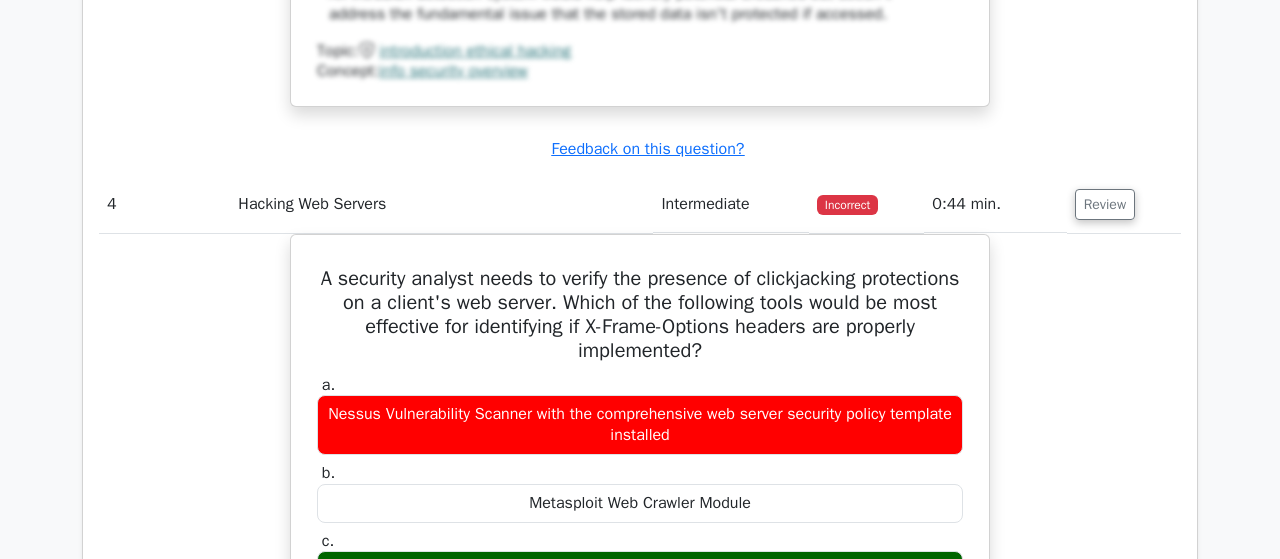 click on "Incorrect" at bounding box center (847, 205) 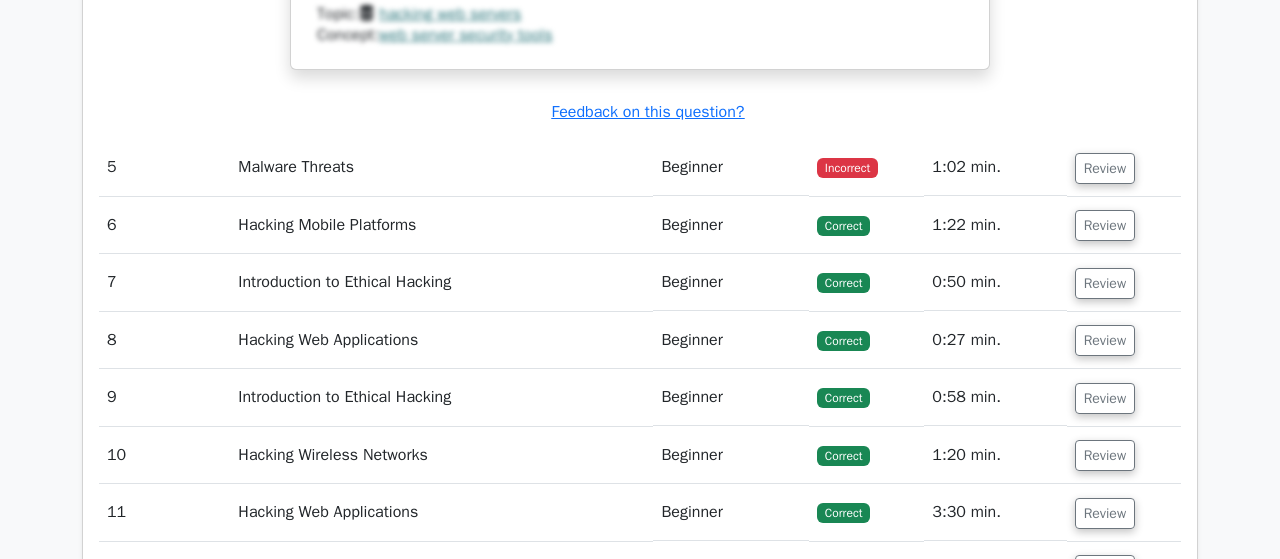 scroll, scrollTop: 6240, scrollLeft: 0, axis: vertical 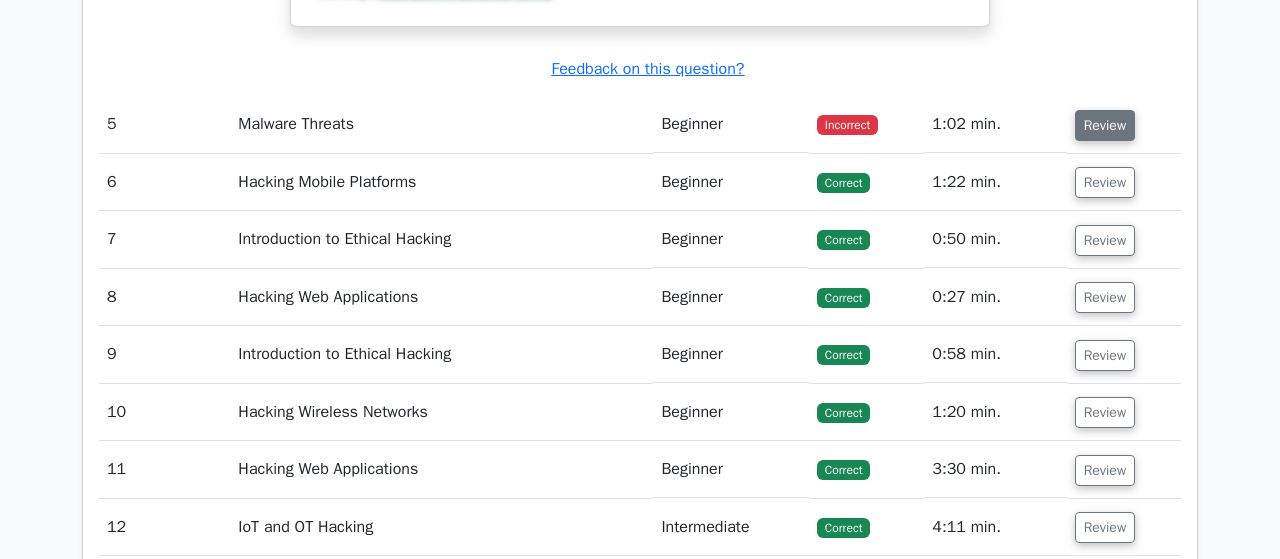 click on "Review" at bounding box center [1105, 125] 